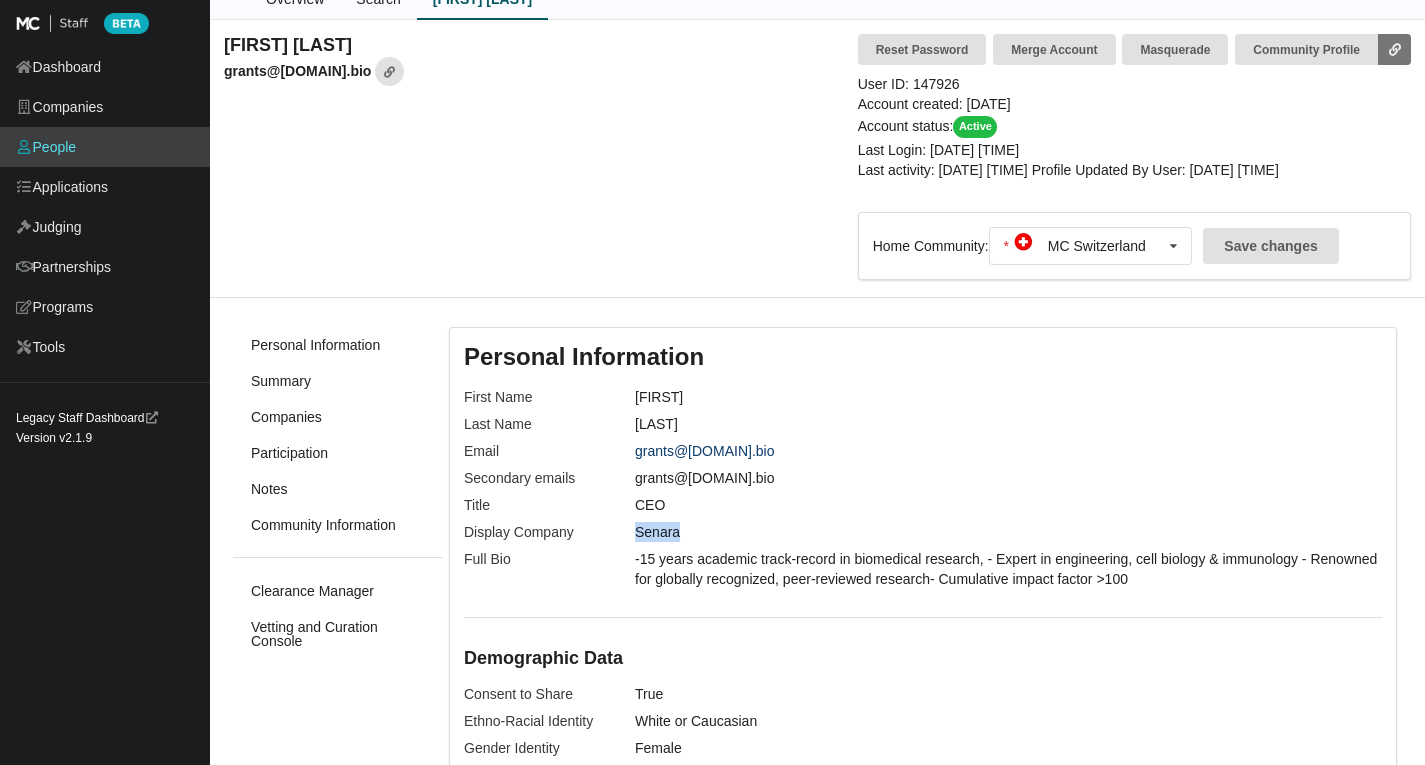 scroll, scrollTop: 0, scrollLeft: 0, axis: both 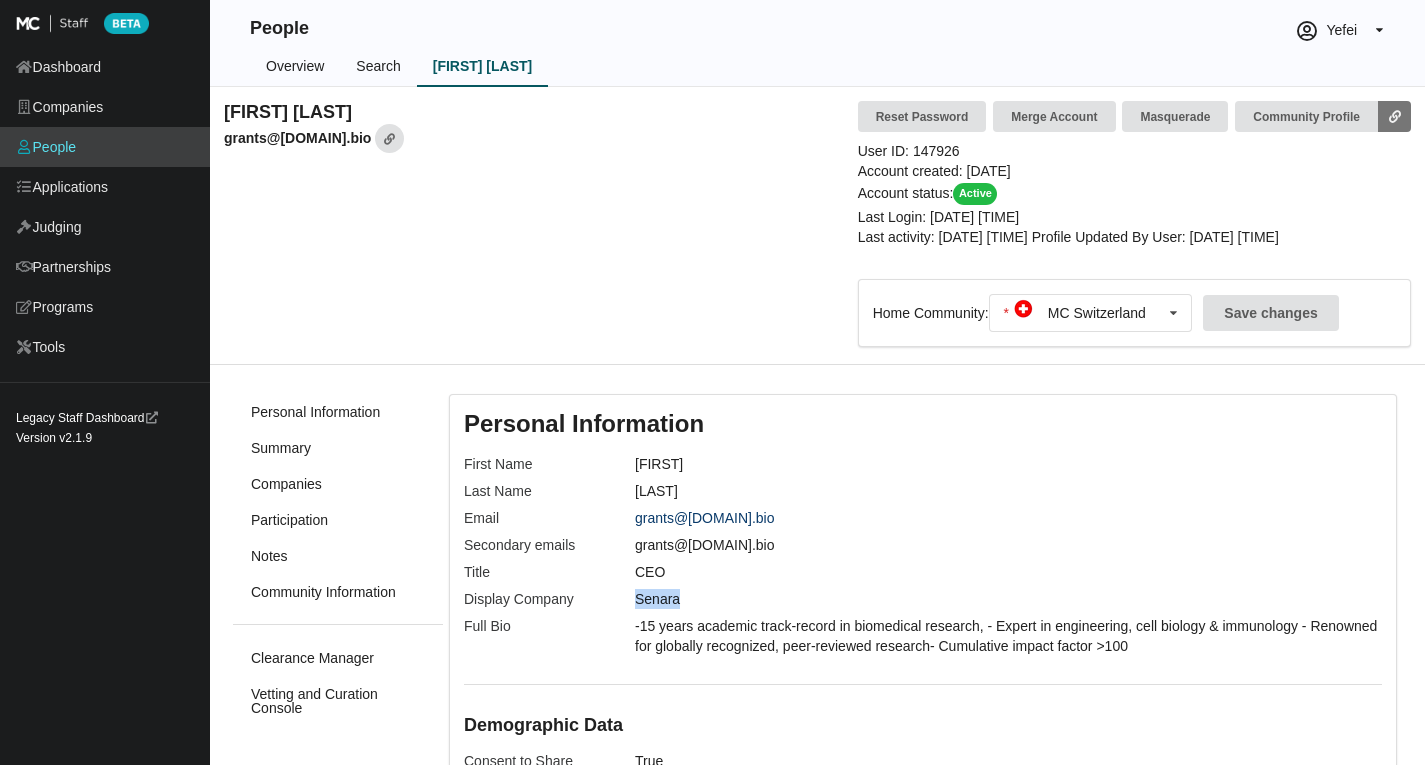 click on "Search" at bounding box center [378, 67] 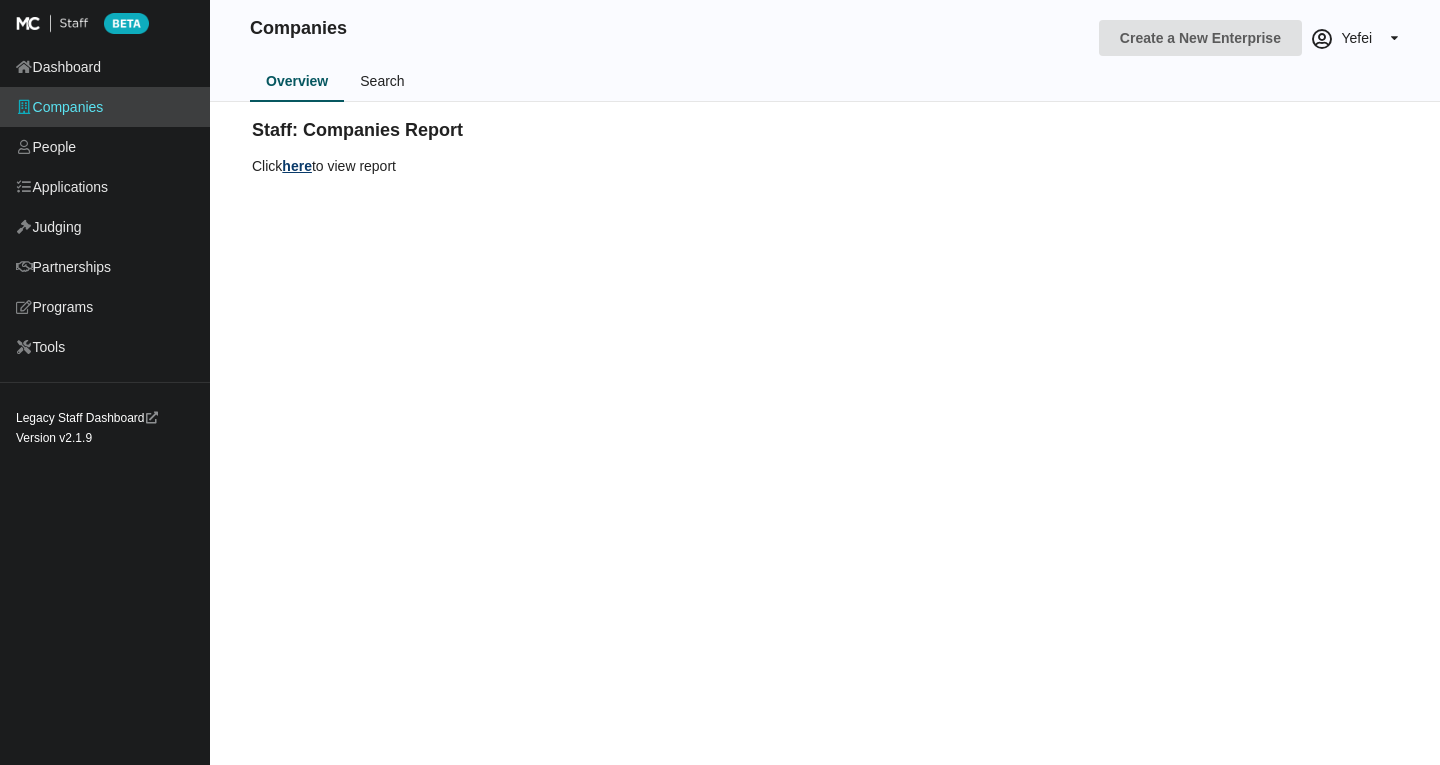 scroll, scrollTop: 0, scrollLeft: 0, axis: both 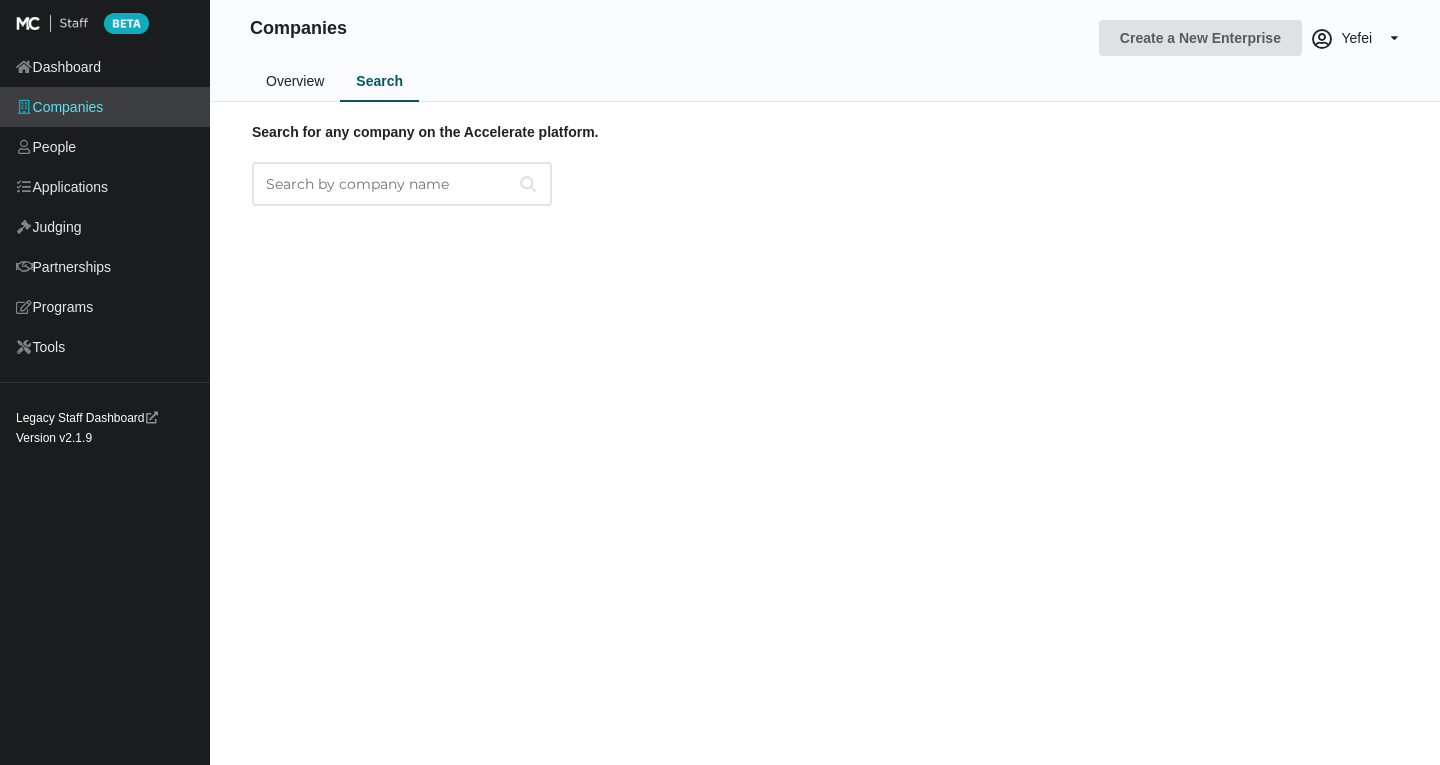 click on "Search for any company on the Accelerate platform." at bounding box center [402, 184] 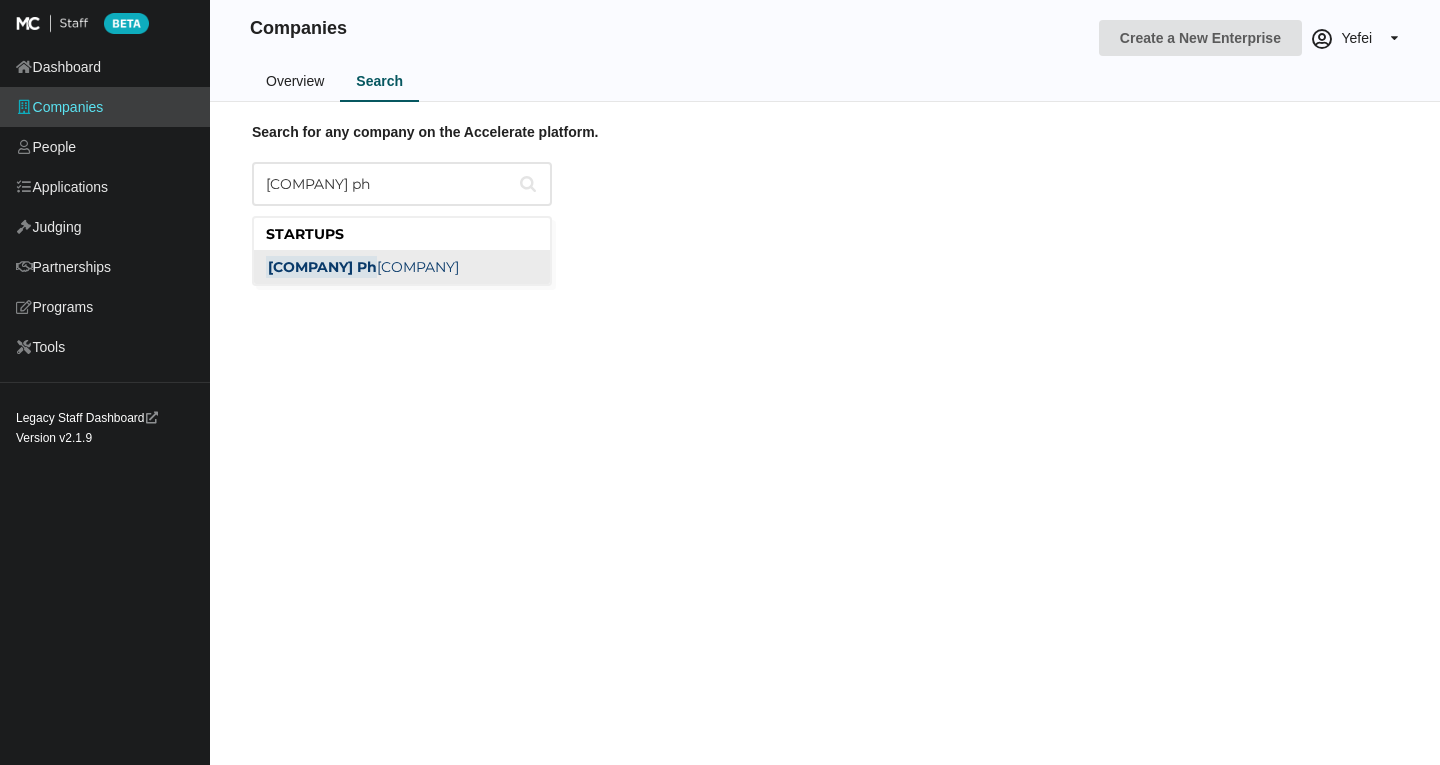 click on "[COMPANY] Ph [COMPANY]" at bounding box center (362, 267) 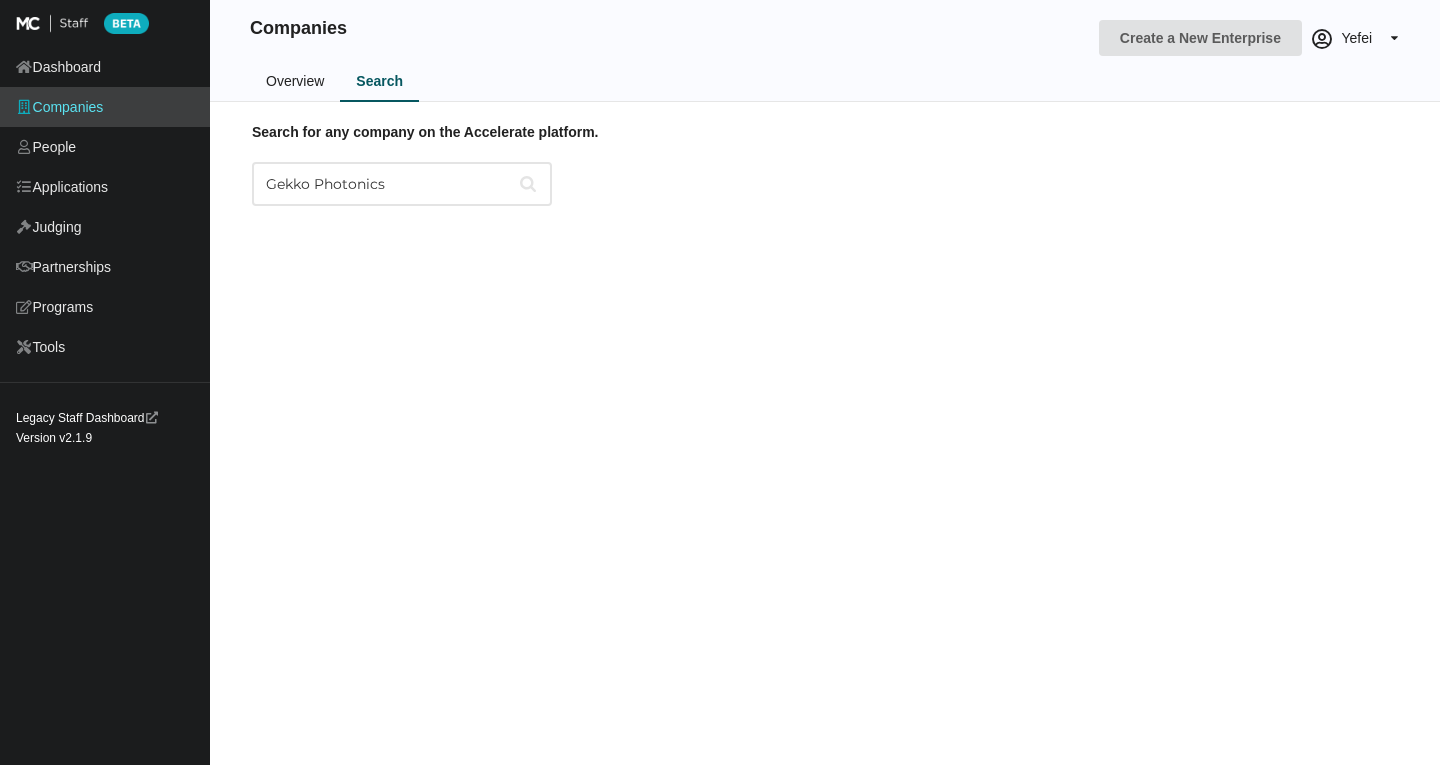 type on "Gekko Photonics" 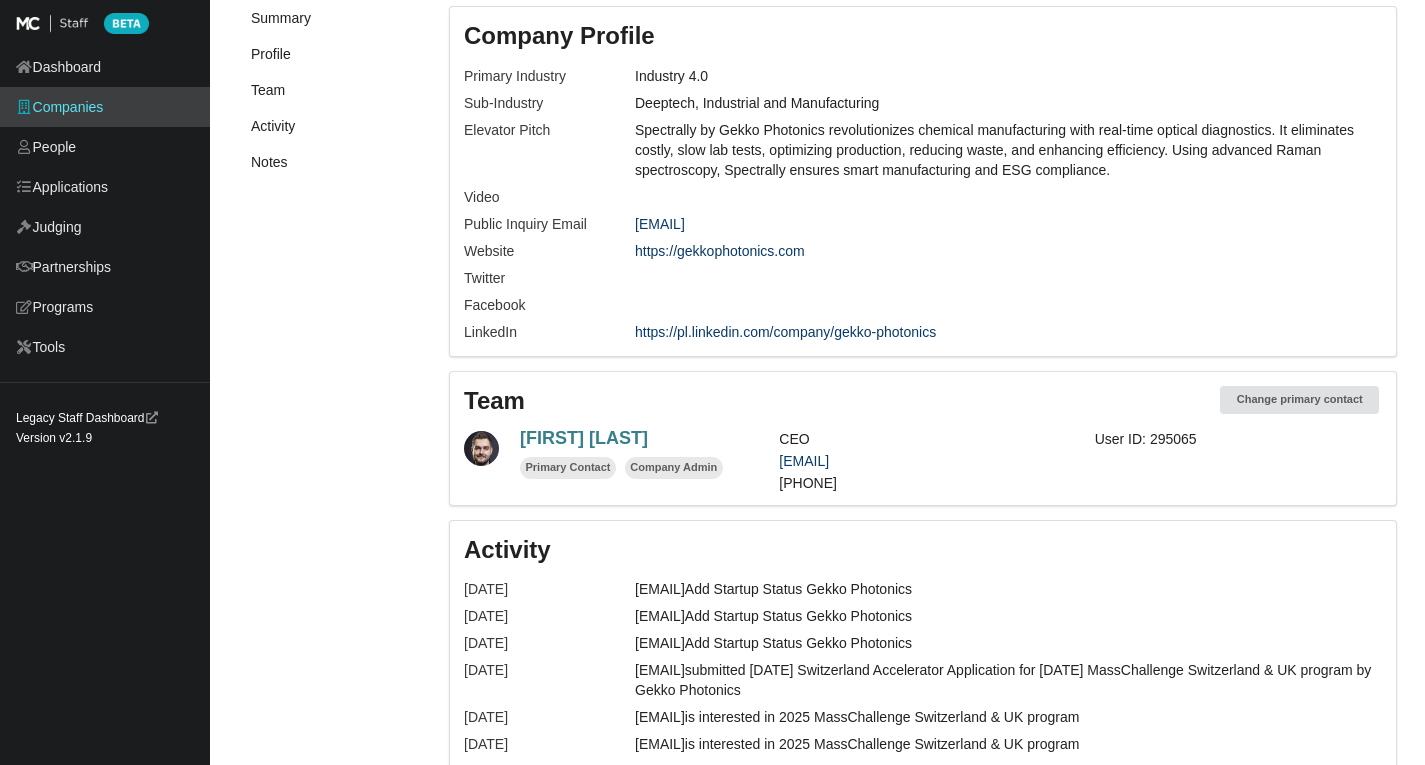 scroll, scrollTop: 700, scrollLeft: 0, axis: vertical 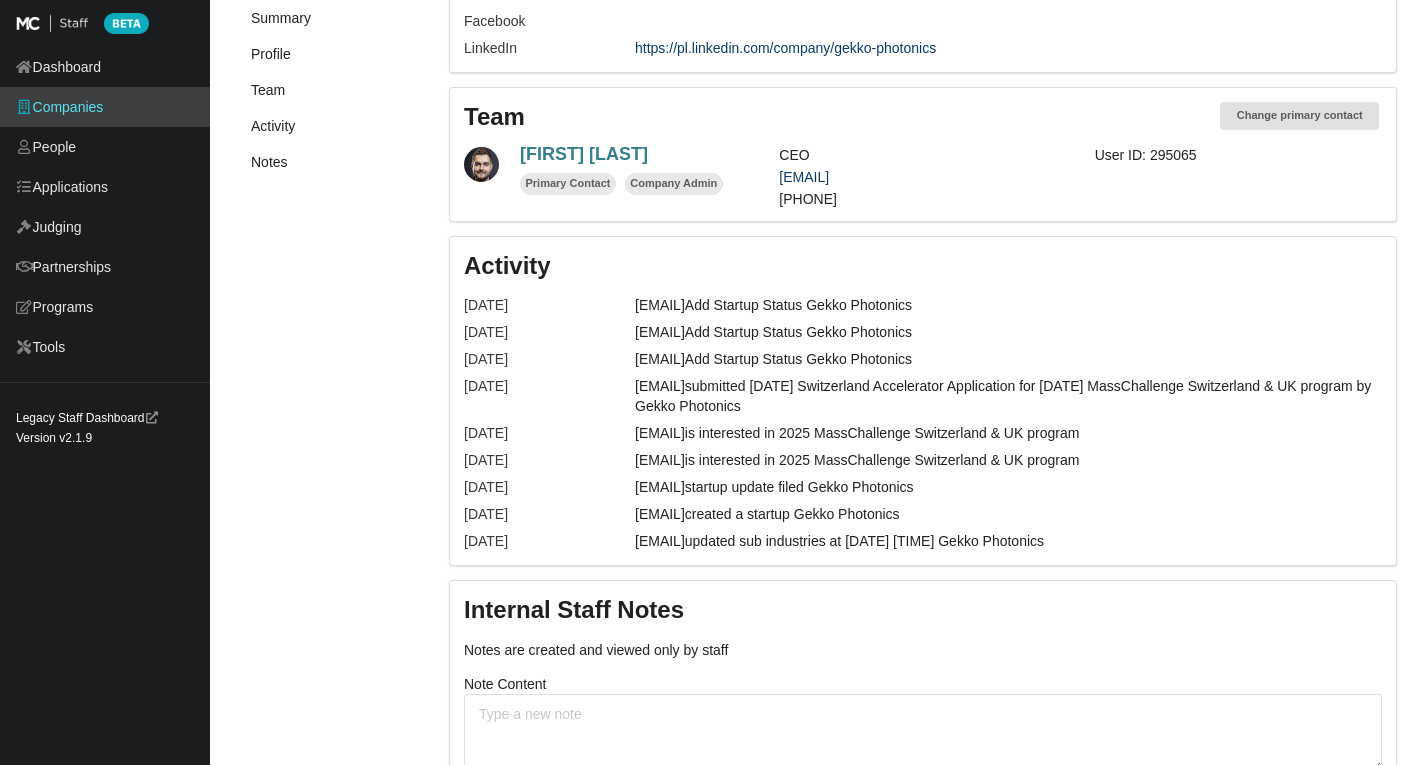 click on "[FIRST] [LAST]" at bounding box center [584, 154] 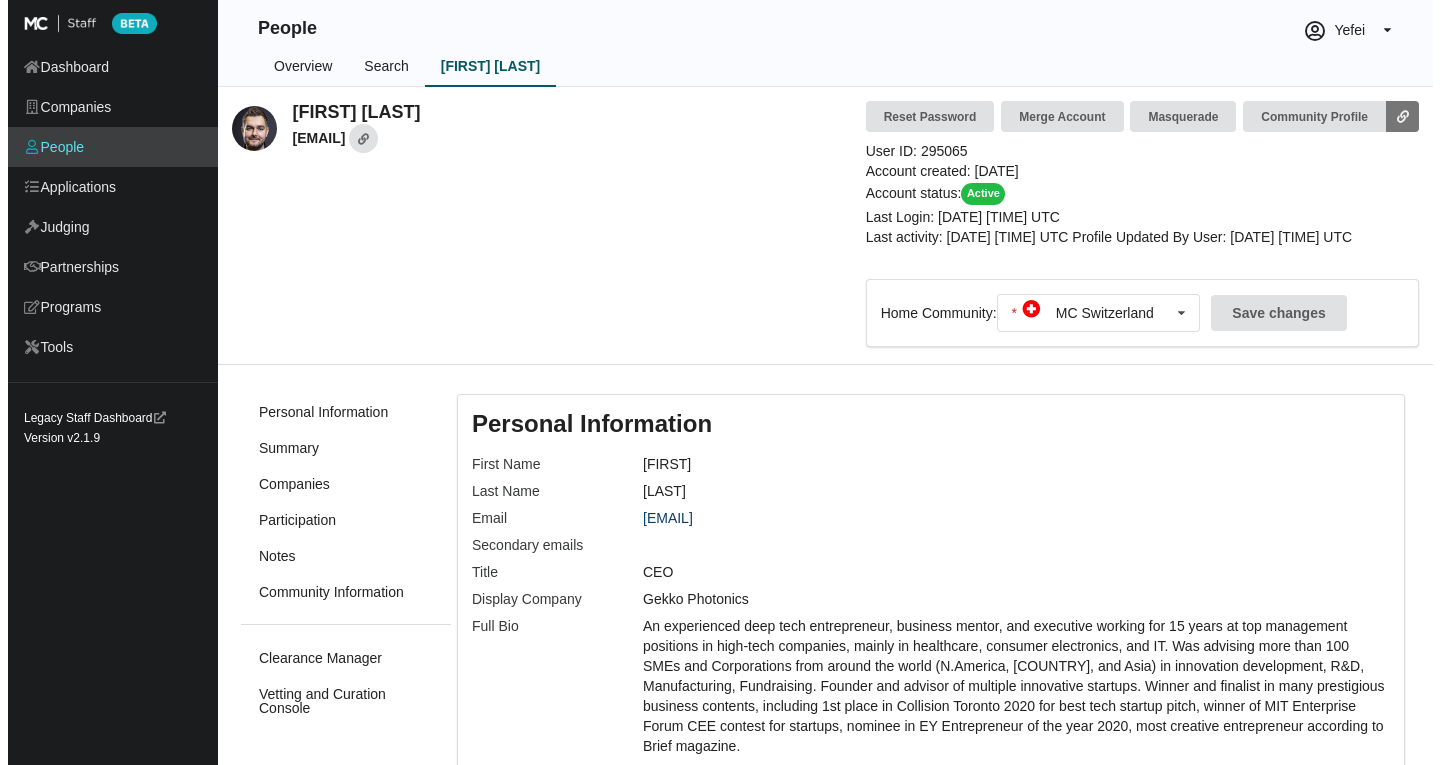 scroll, scrollTop: 0, scrollLeft: 0, axis: both 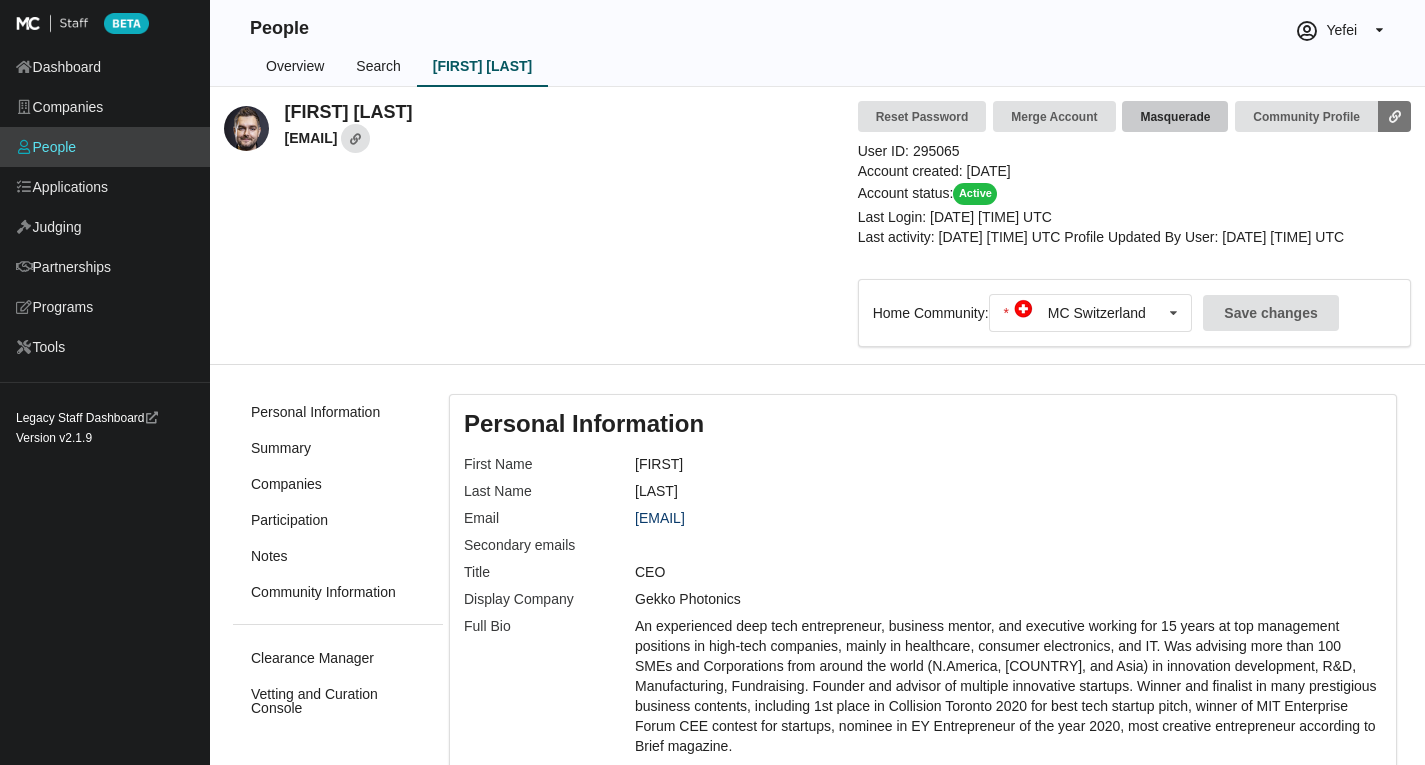 click on "Masquerade" at bounding box center [1175, 116] 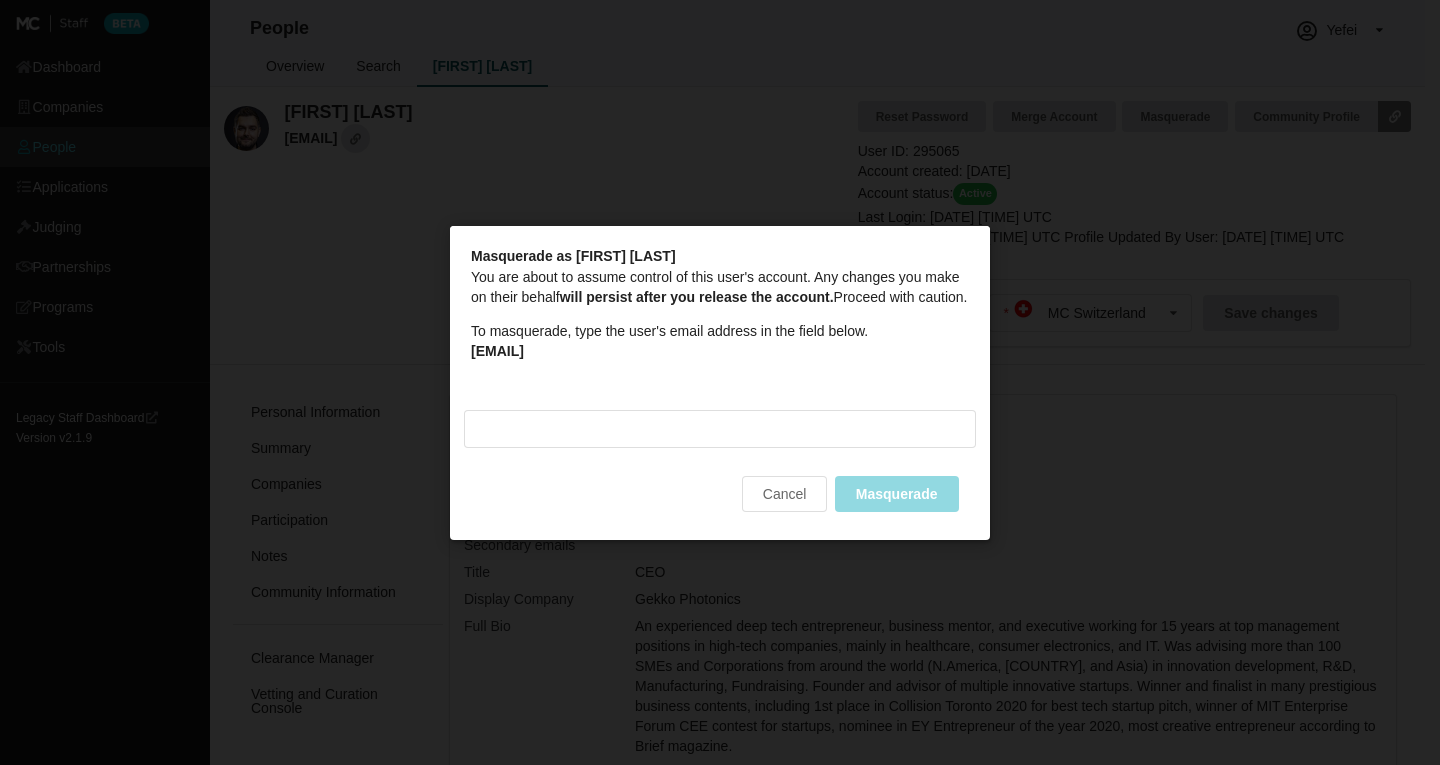 click on "[EMAIL]" at bounding box center [497, 350] 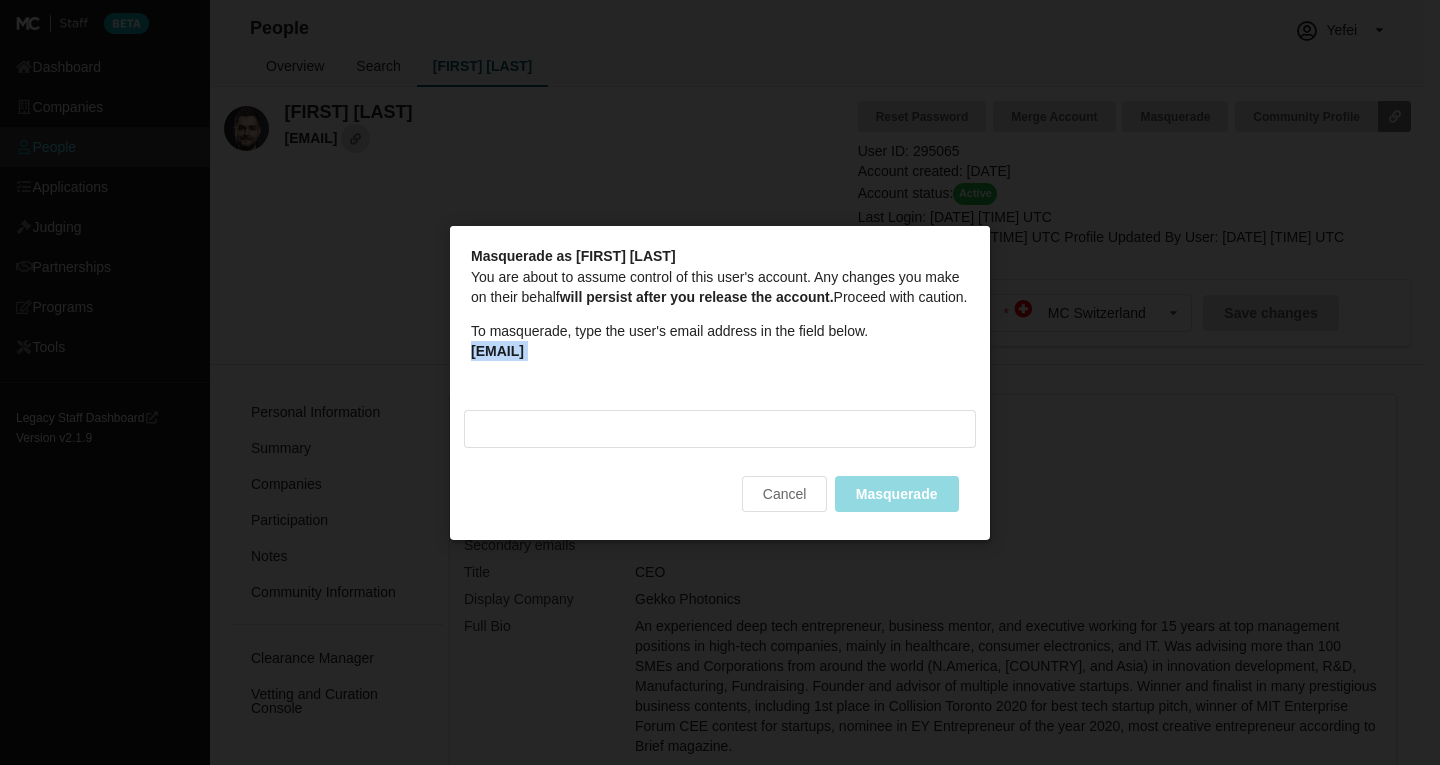 click on "[EMAIL]" at bounding box center (497, 350) 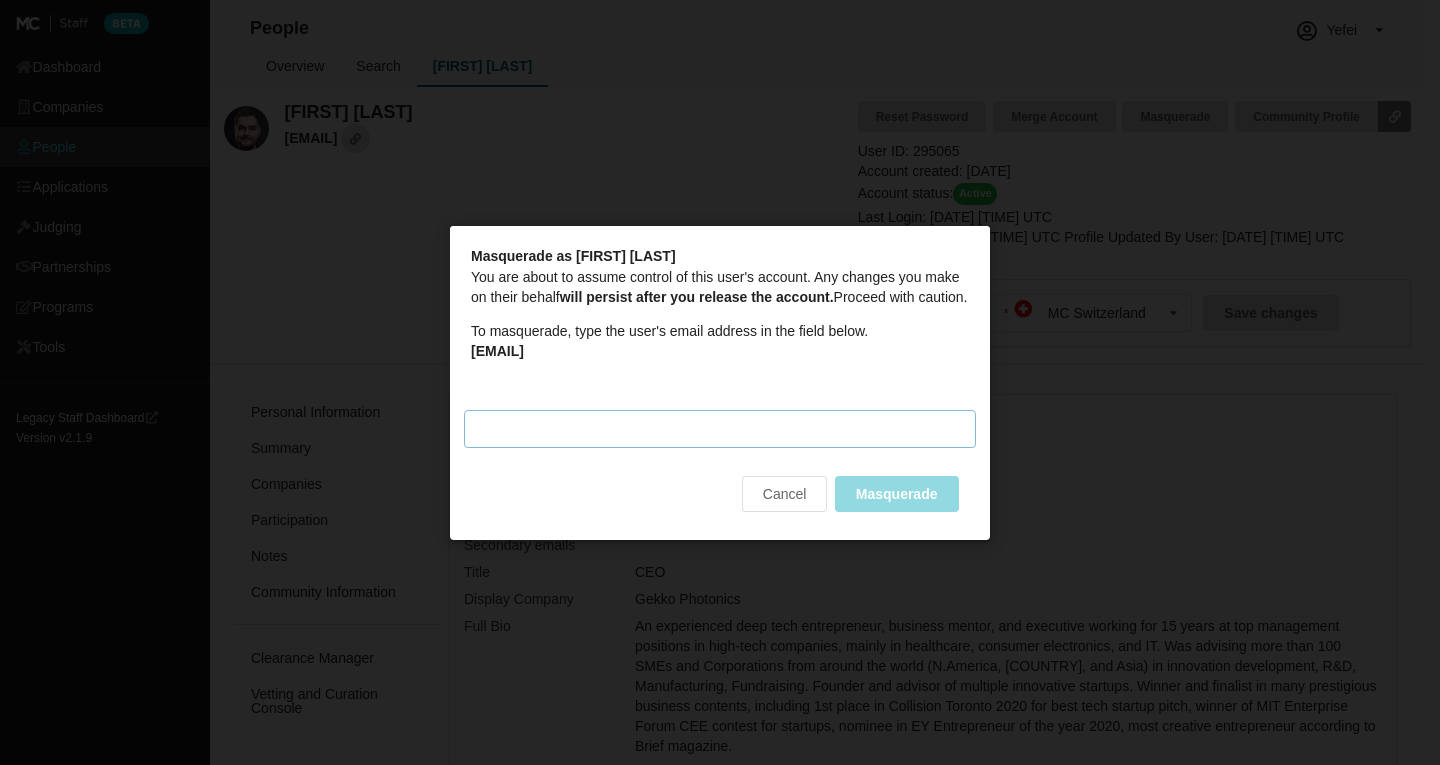 click on "Masquerade email" at bounding box center [720, 428] 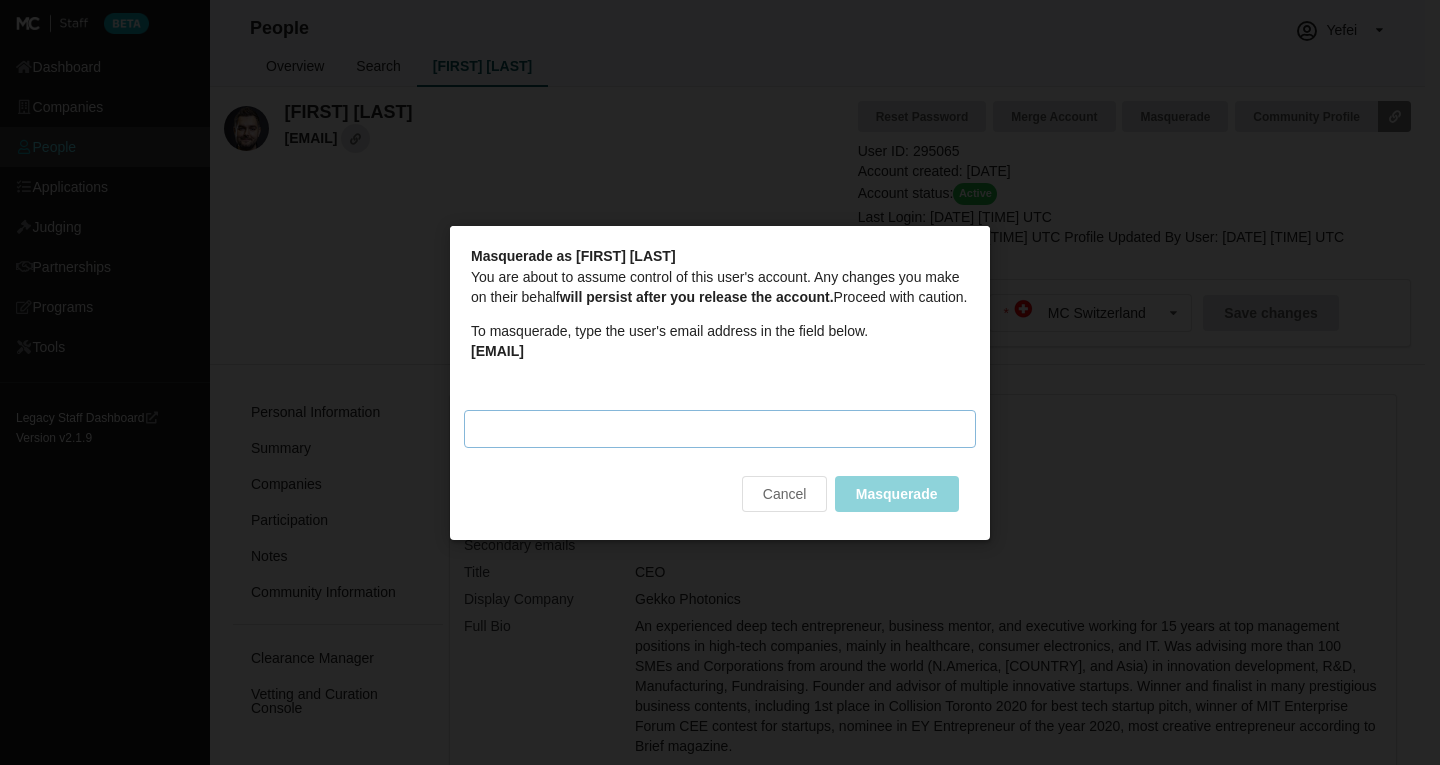 paste on "[EMAIL]" 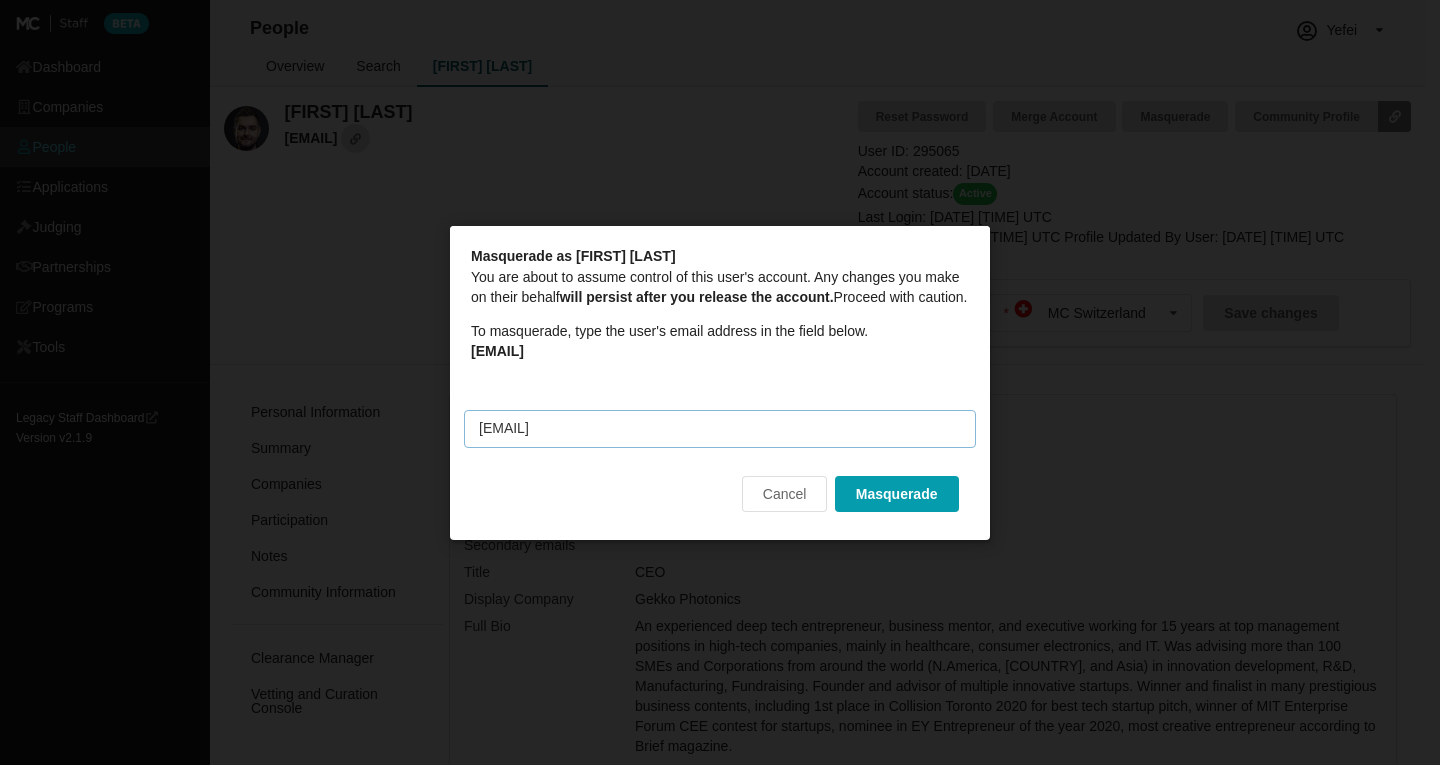 type on "[EMAIL]" 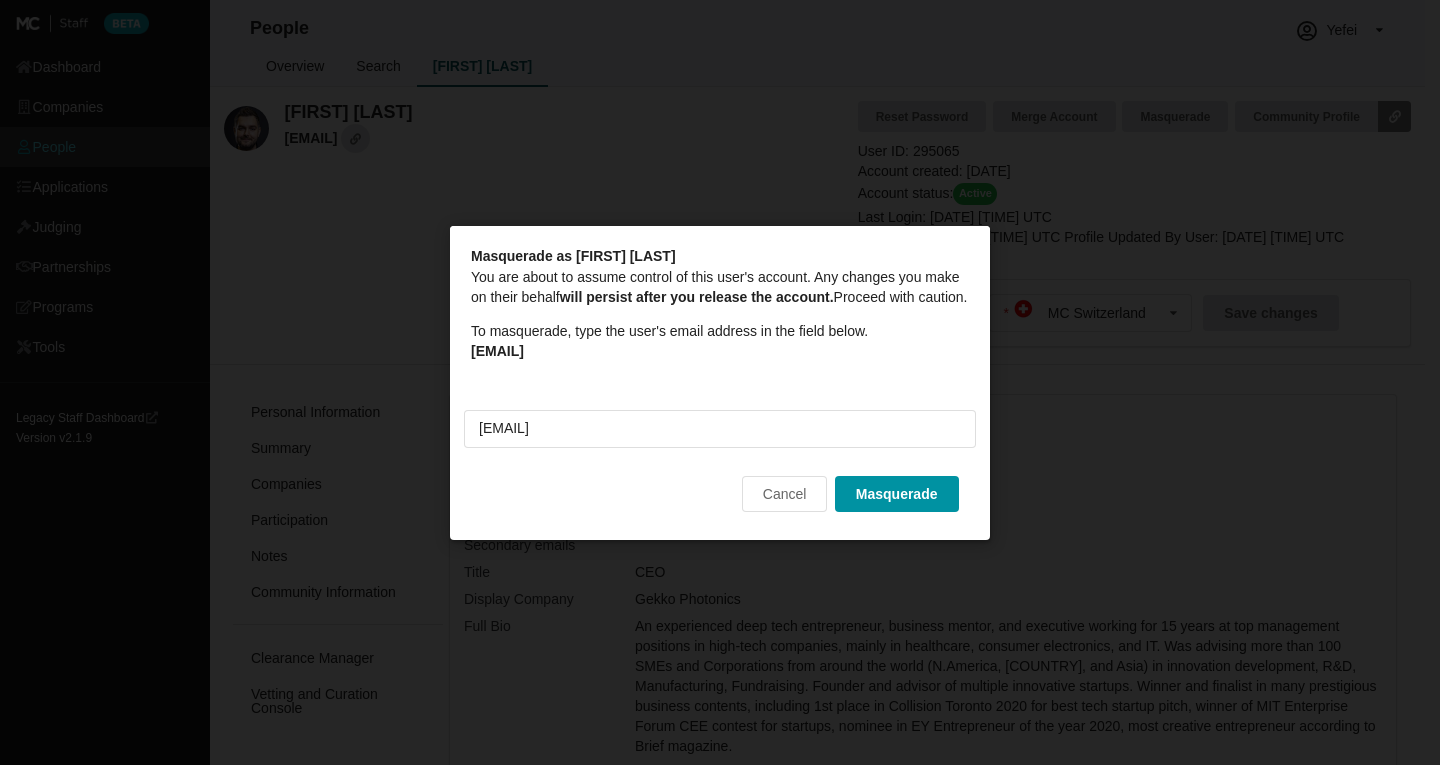 click on "Masquerade" at bounding box center (897, 493) 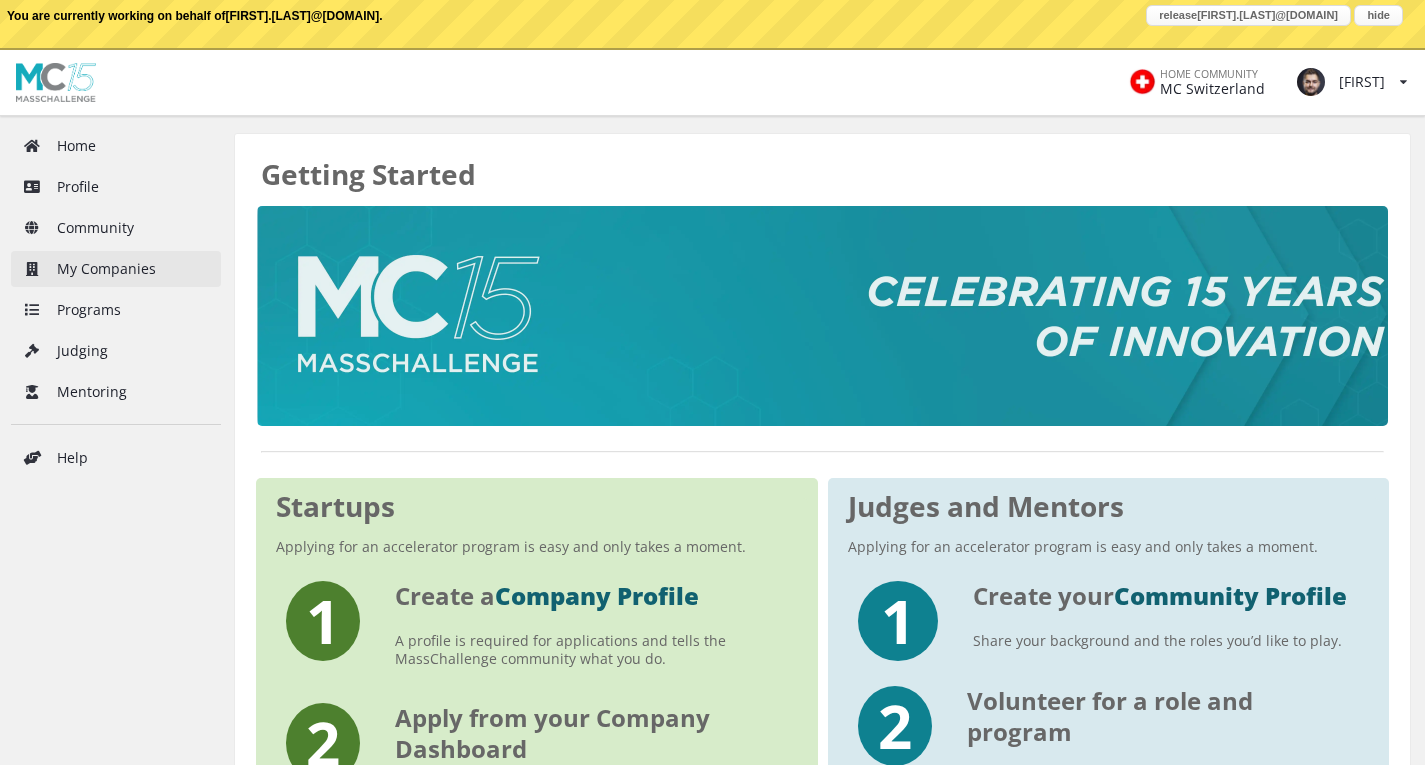 scroll, scrollTop: 0, scrollLeft: 0, axis: both 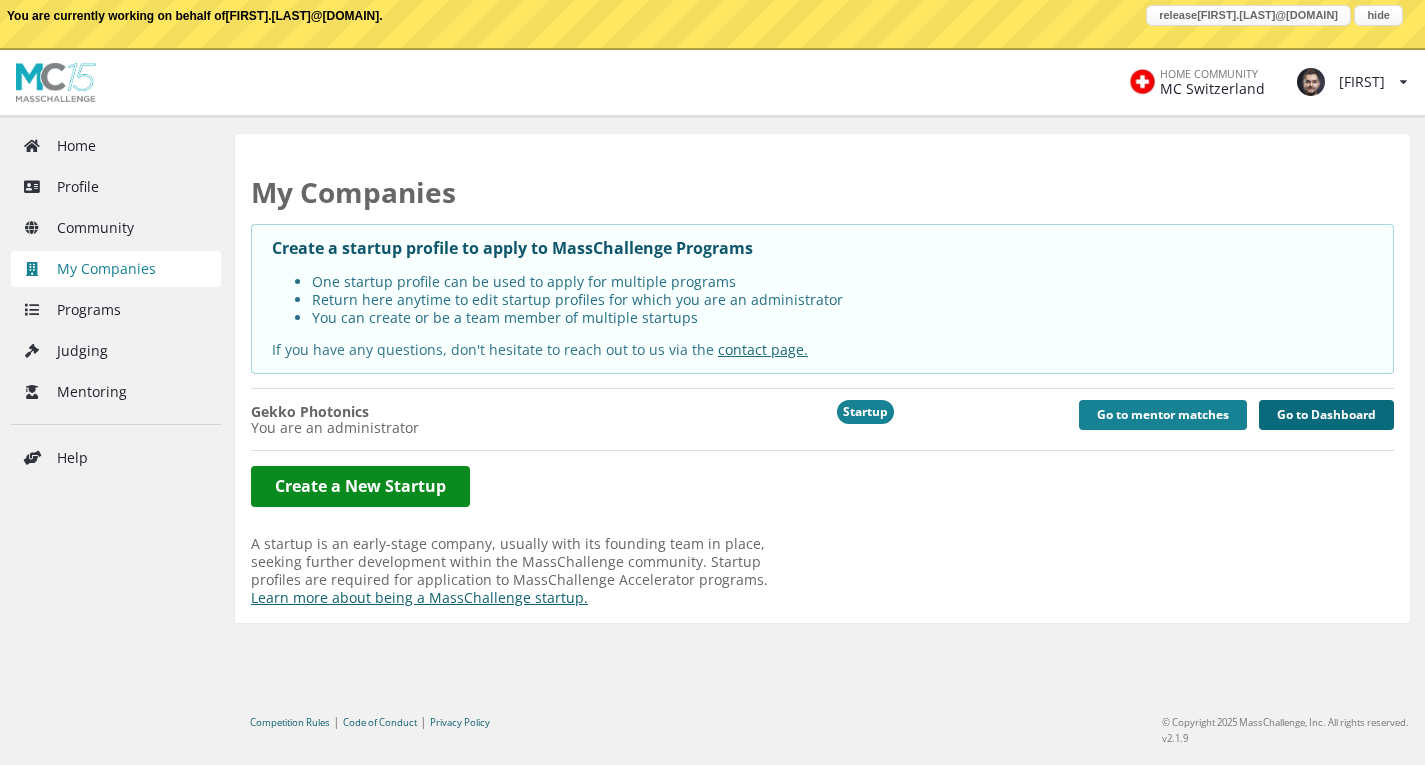 click on "Go to Dashboard" at bounding box center (1326, 415) 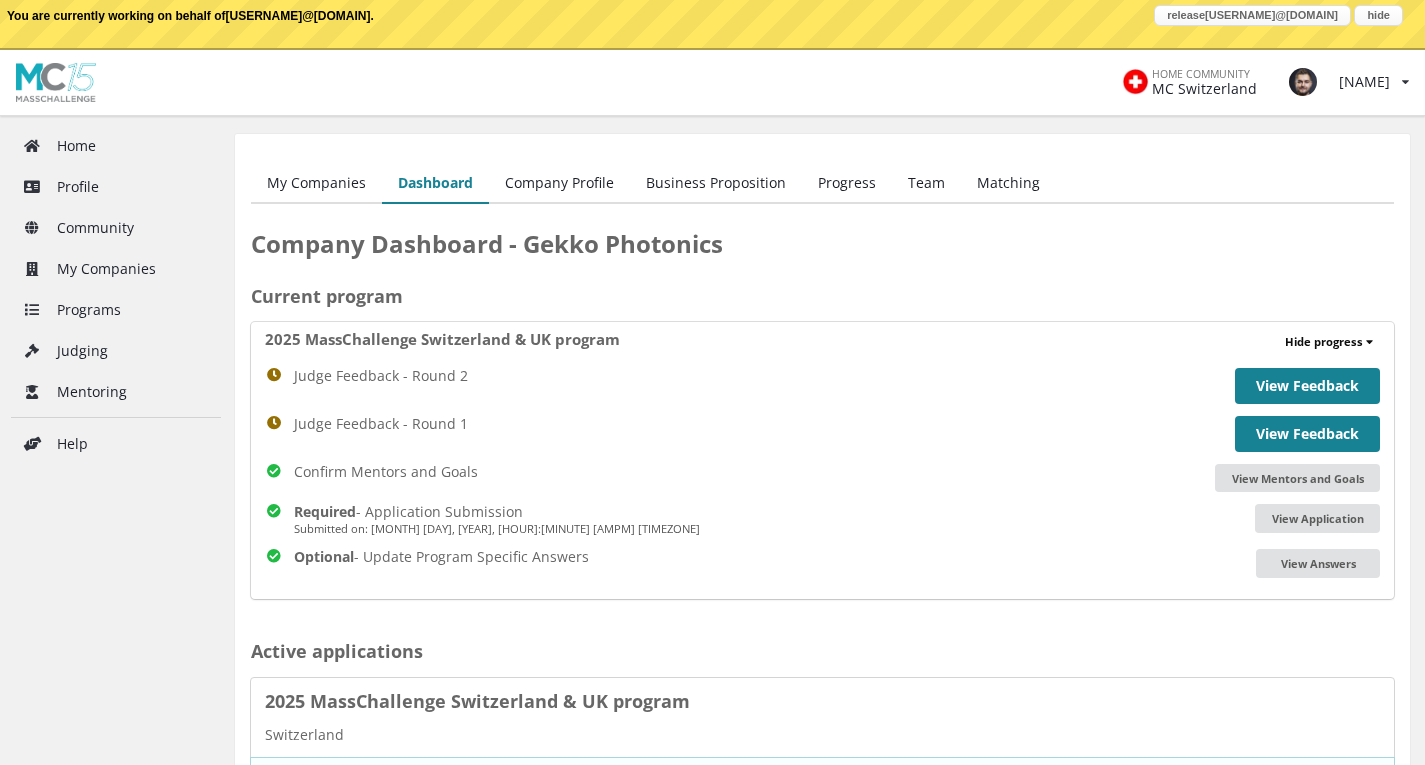 scroll, scrollTop: 0, scrollLeft: 0, axis: both 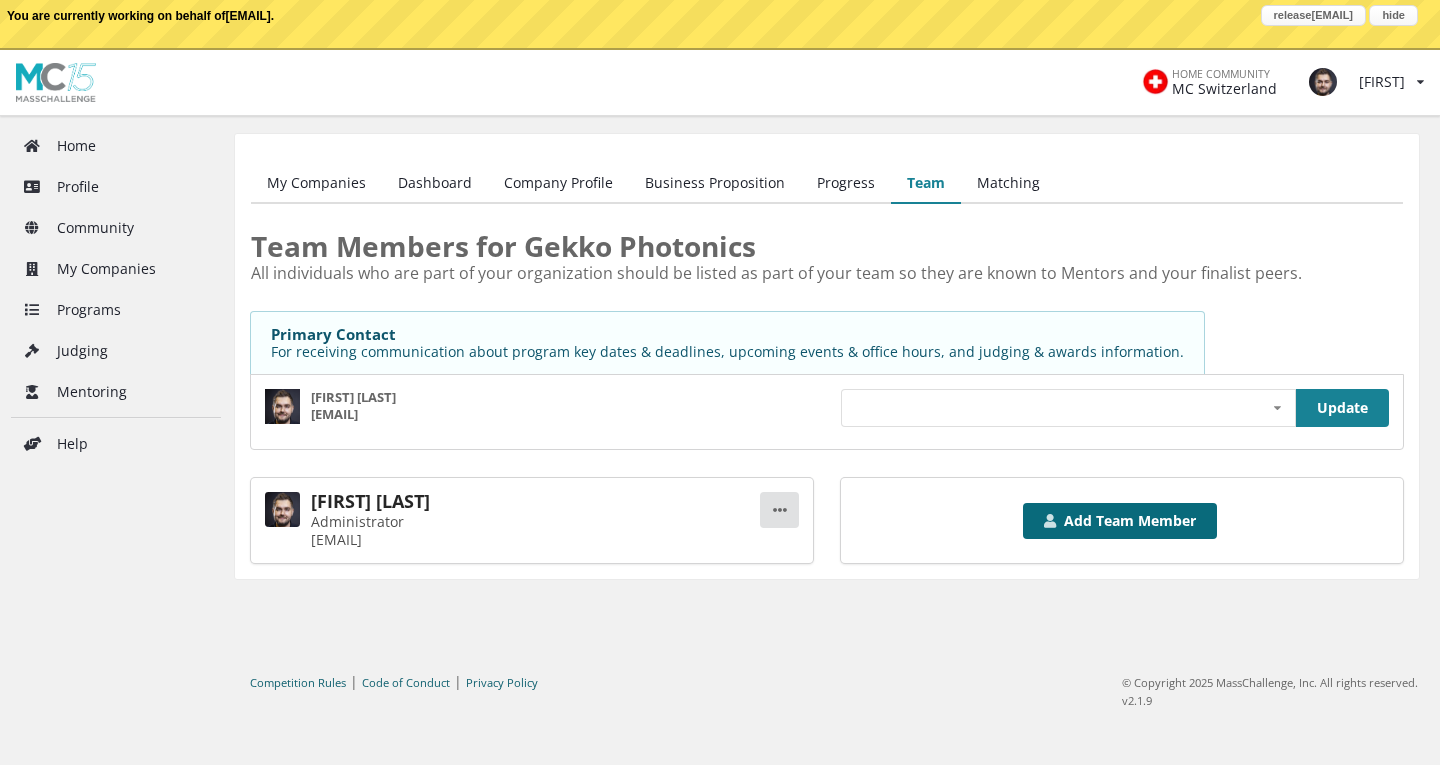 click on "Add Team Member" at bounding box center (1120, 521) 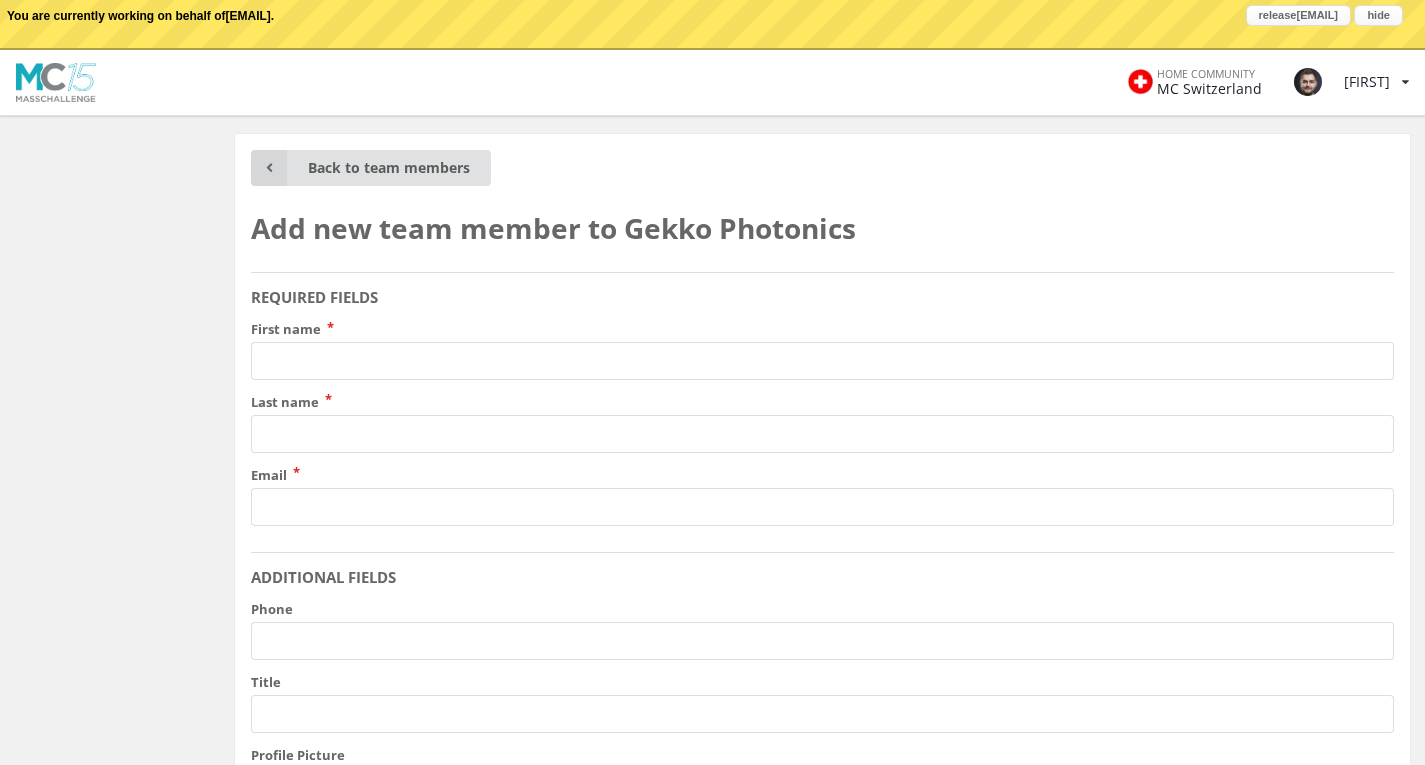 scroll, scrollTop: 0, scrollLeft: 0, axis: both 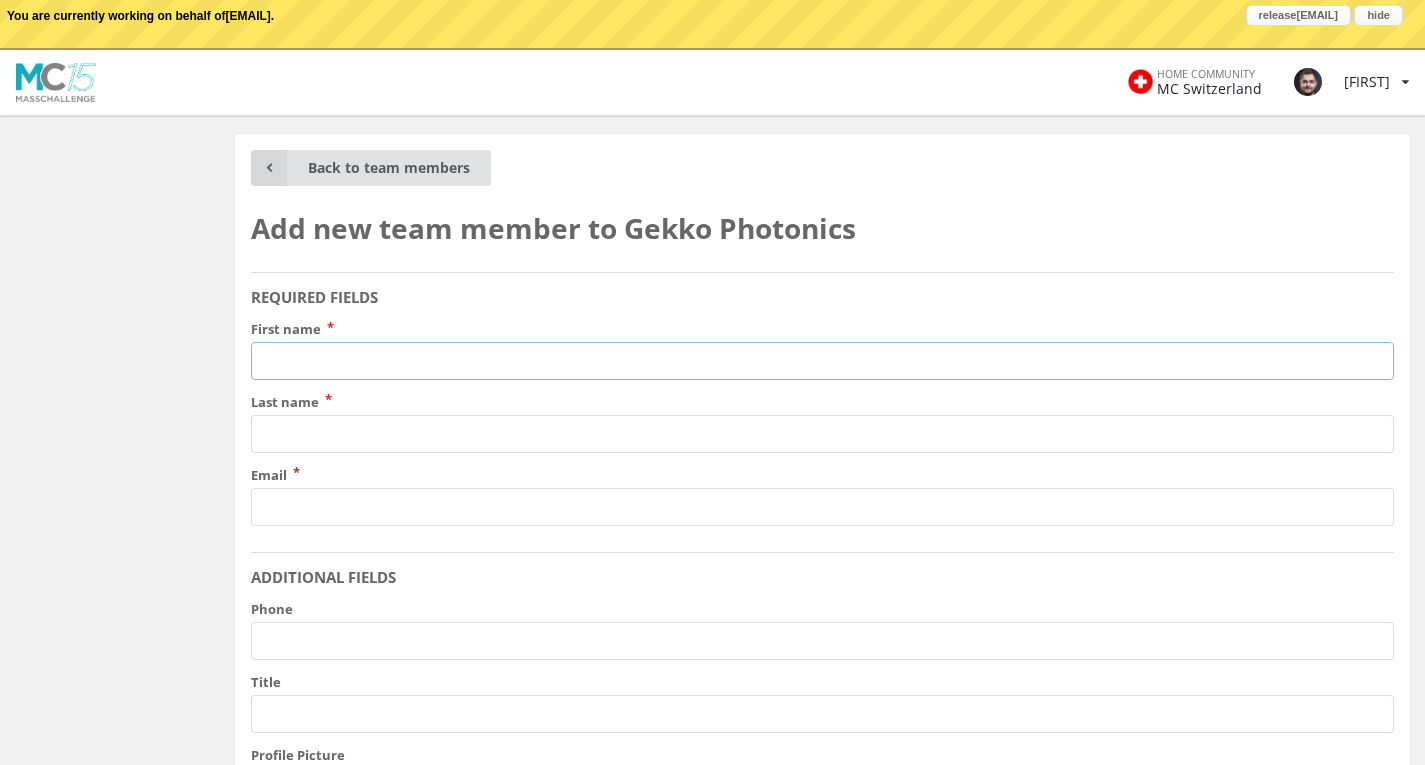click on "First name" at bounding box center [822, 361] 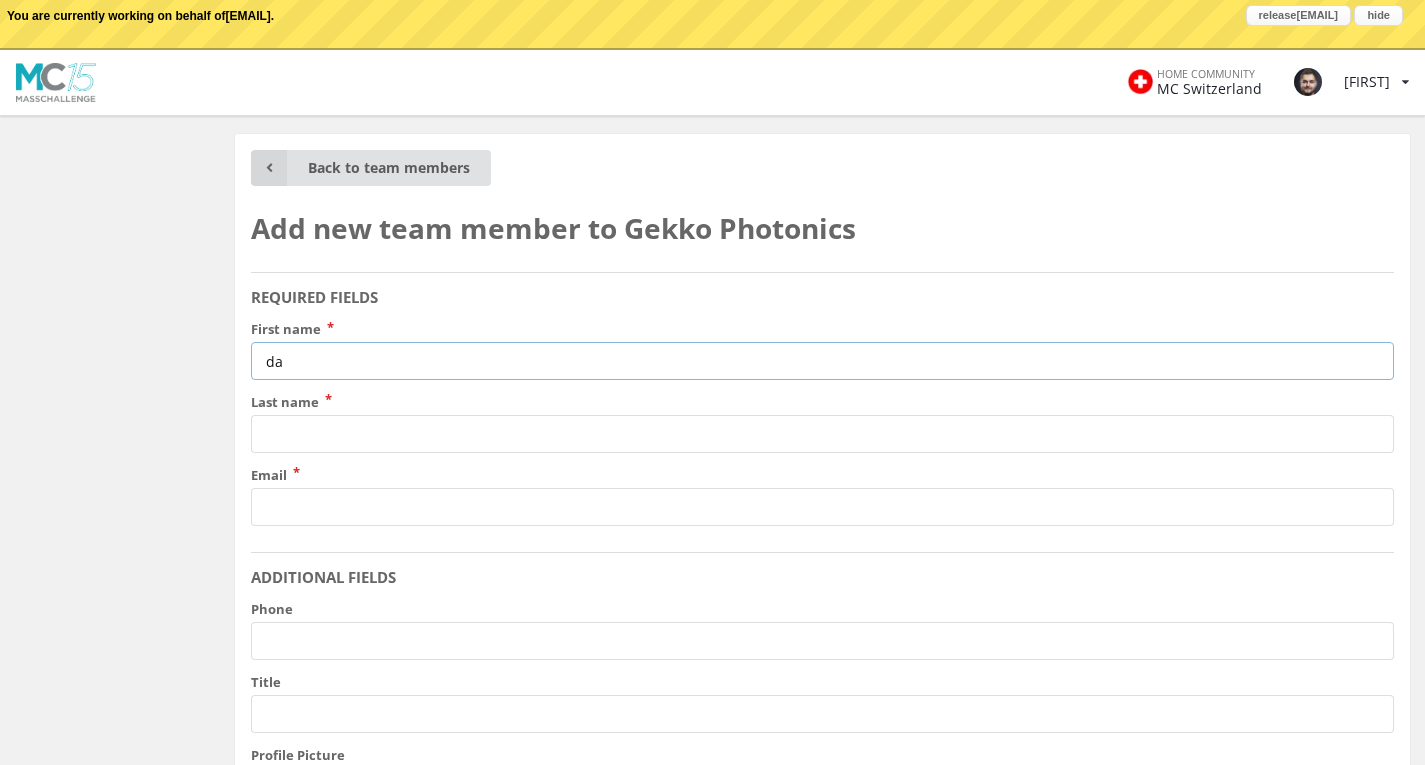 click on "Add Team Member" at bounding box center (356, 1584) 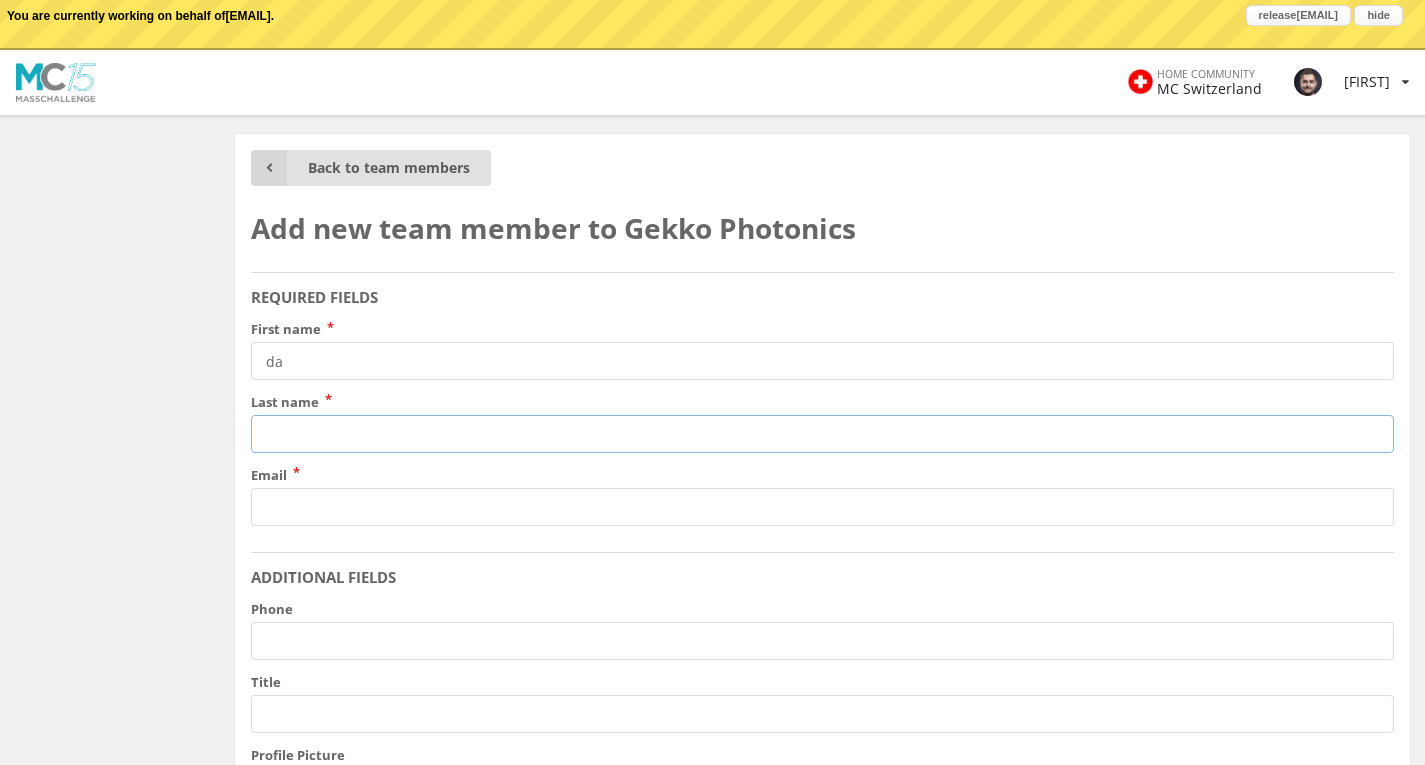 click on "Add Team Member" at bounding box center (356, 1584) 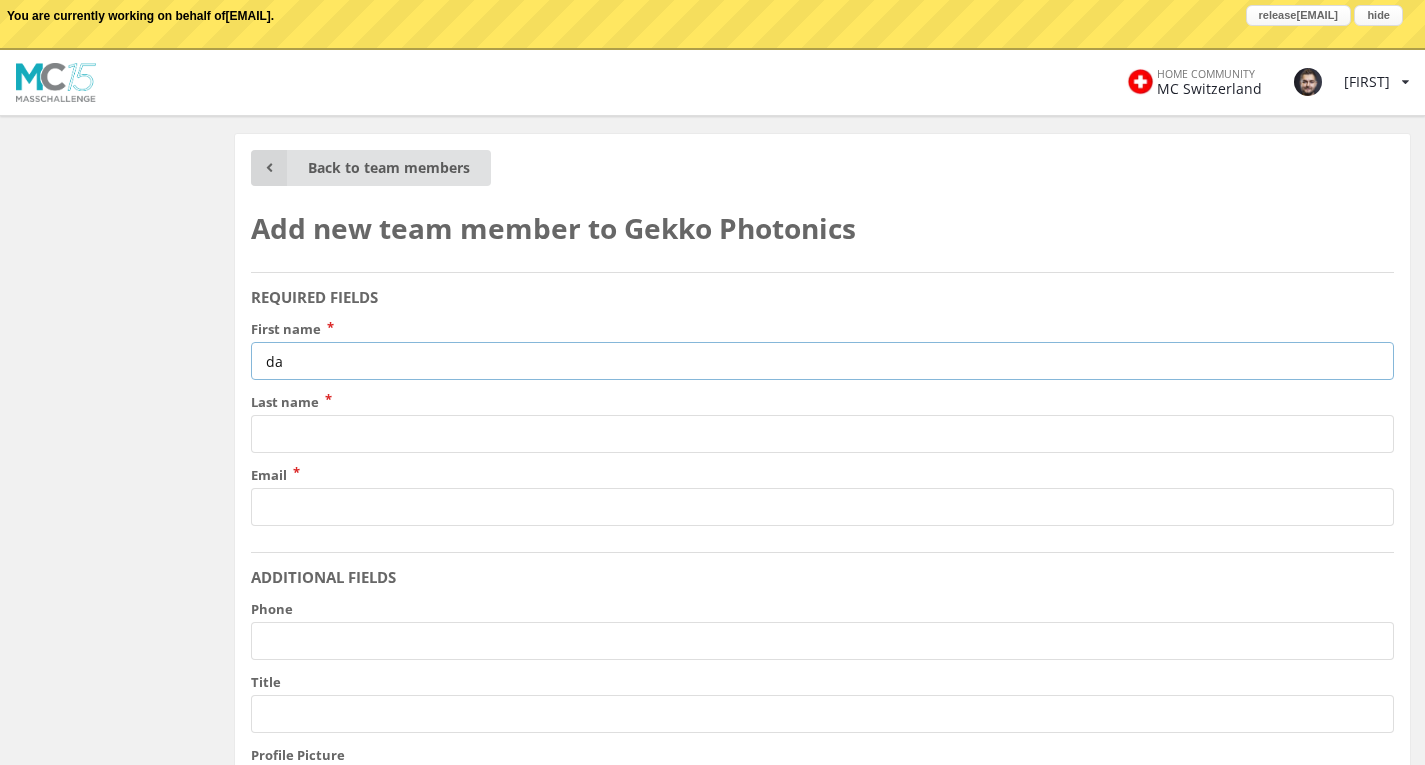 drag, startPoint x: 502, startPoint y: 353, endPoint x: 66, endPoint y: 340, distance: 436.19376 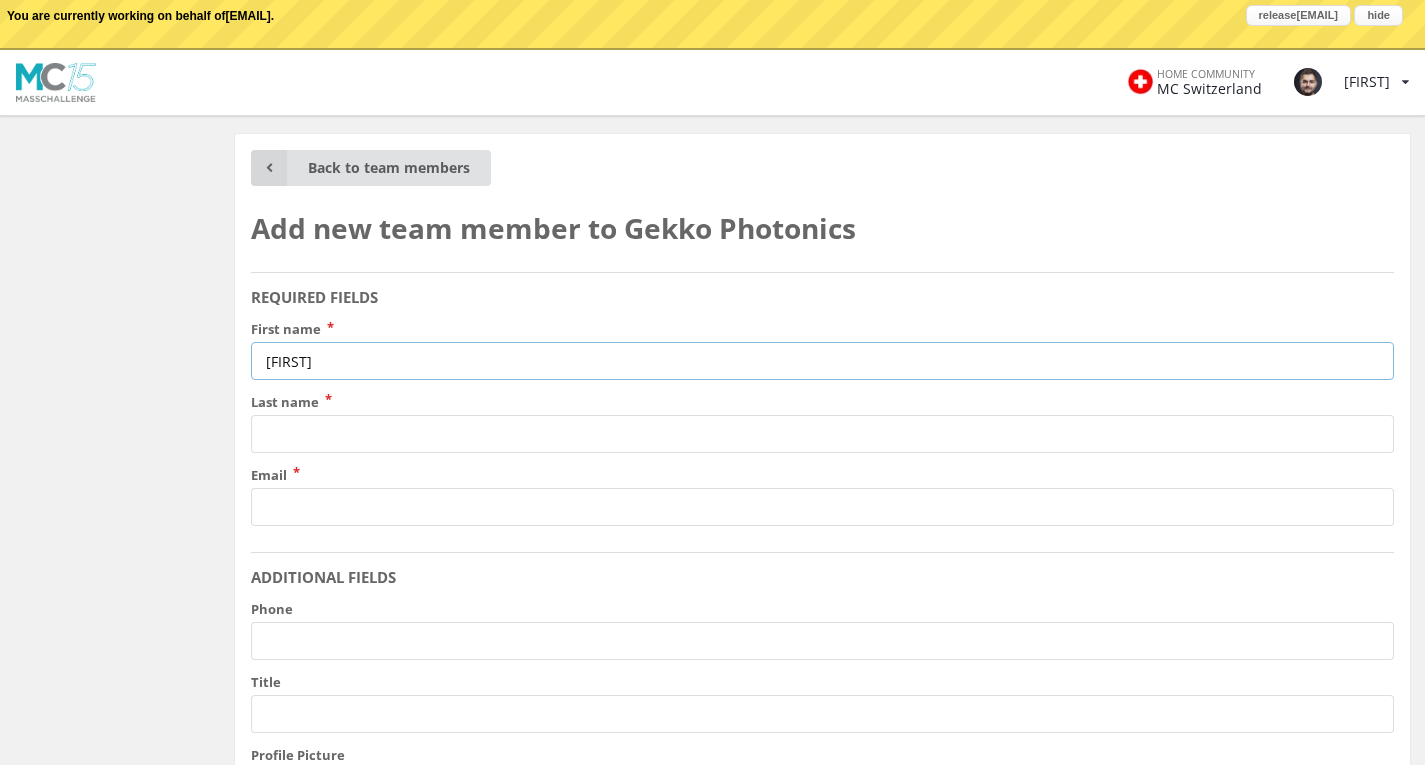 type on "Dariusz" 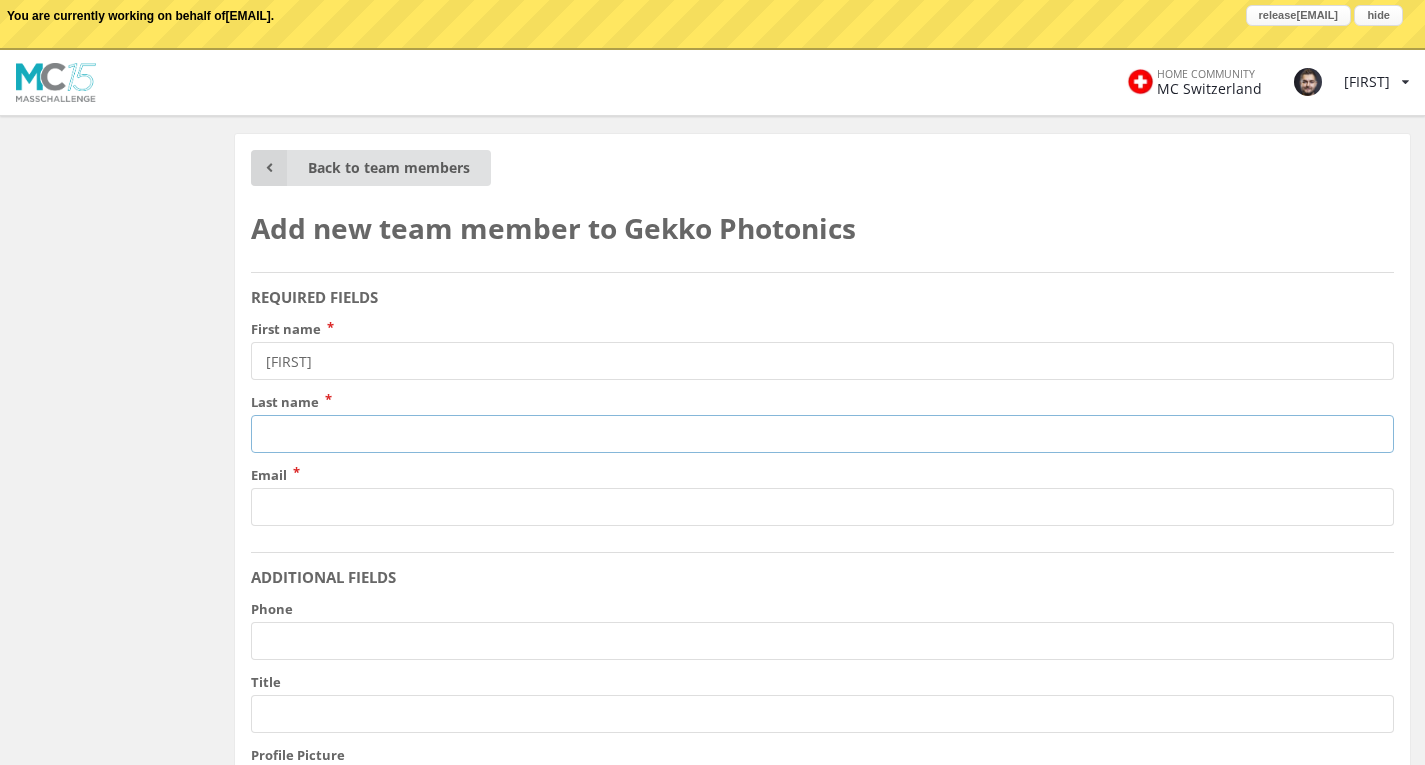 click on "Last name" at bounding box center (822, 434) 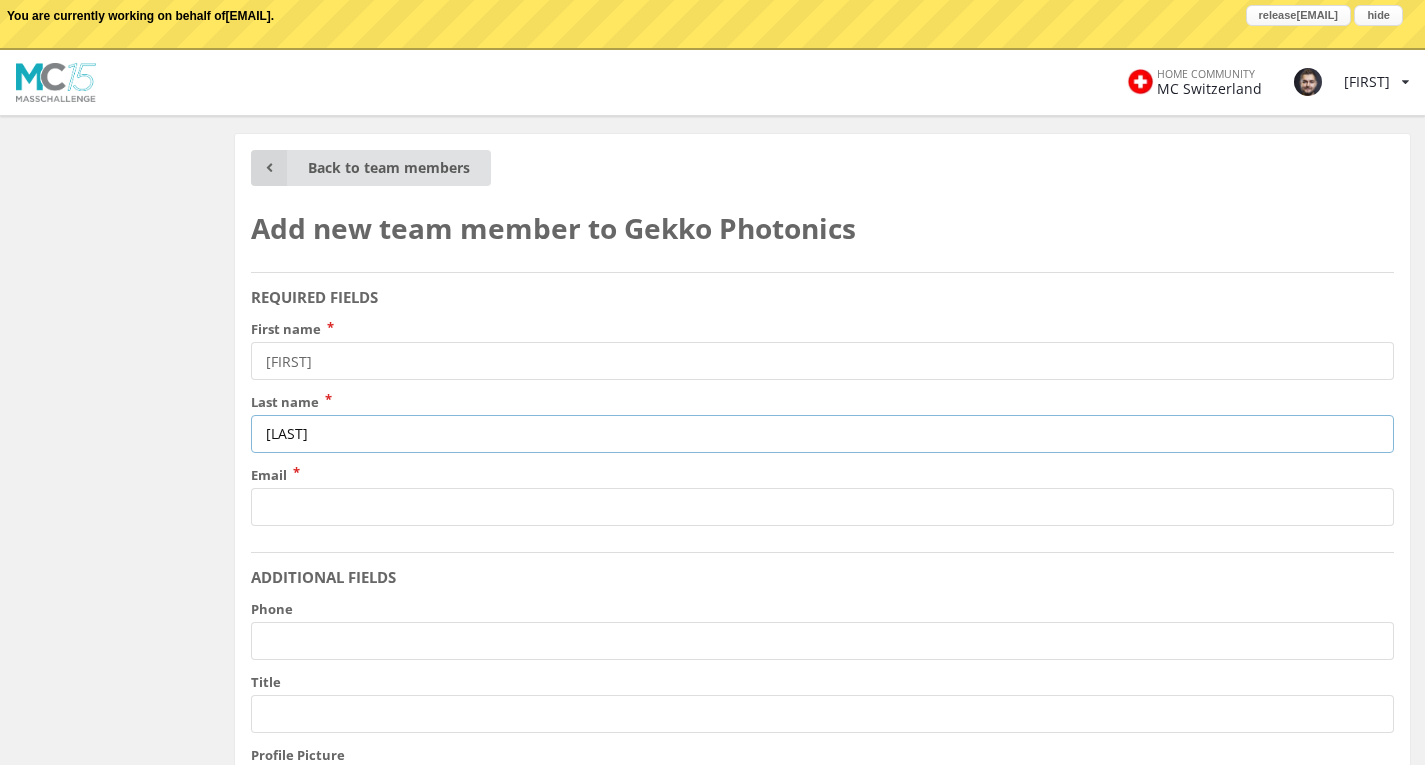 type on "Gajewicz" 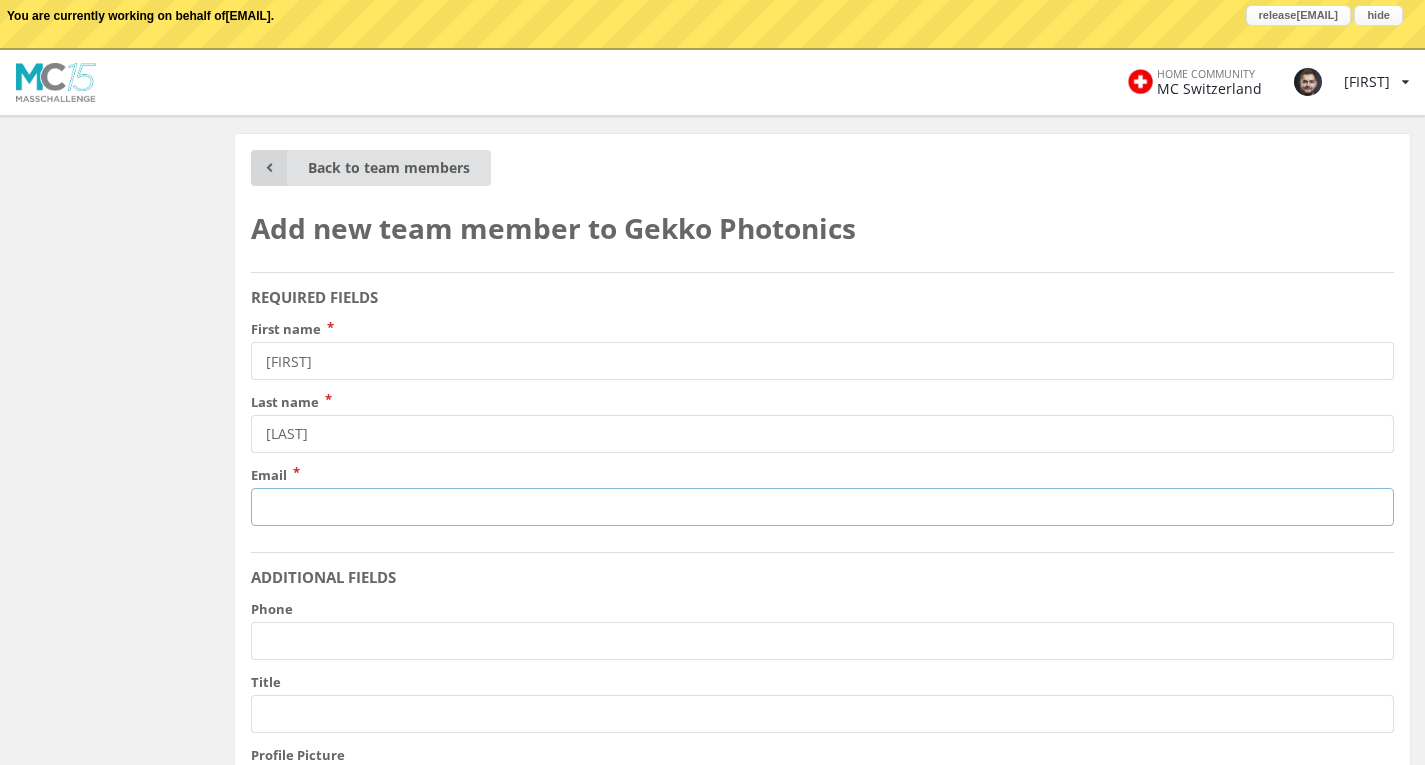 click on "Email" at bounding box center [822, 507] 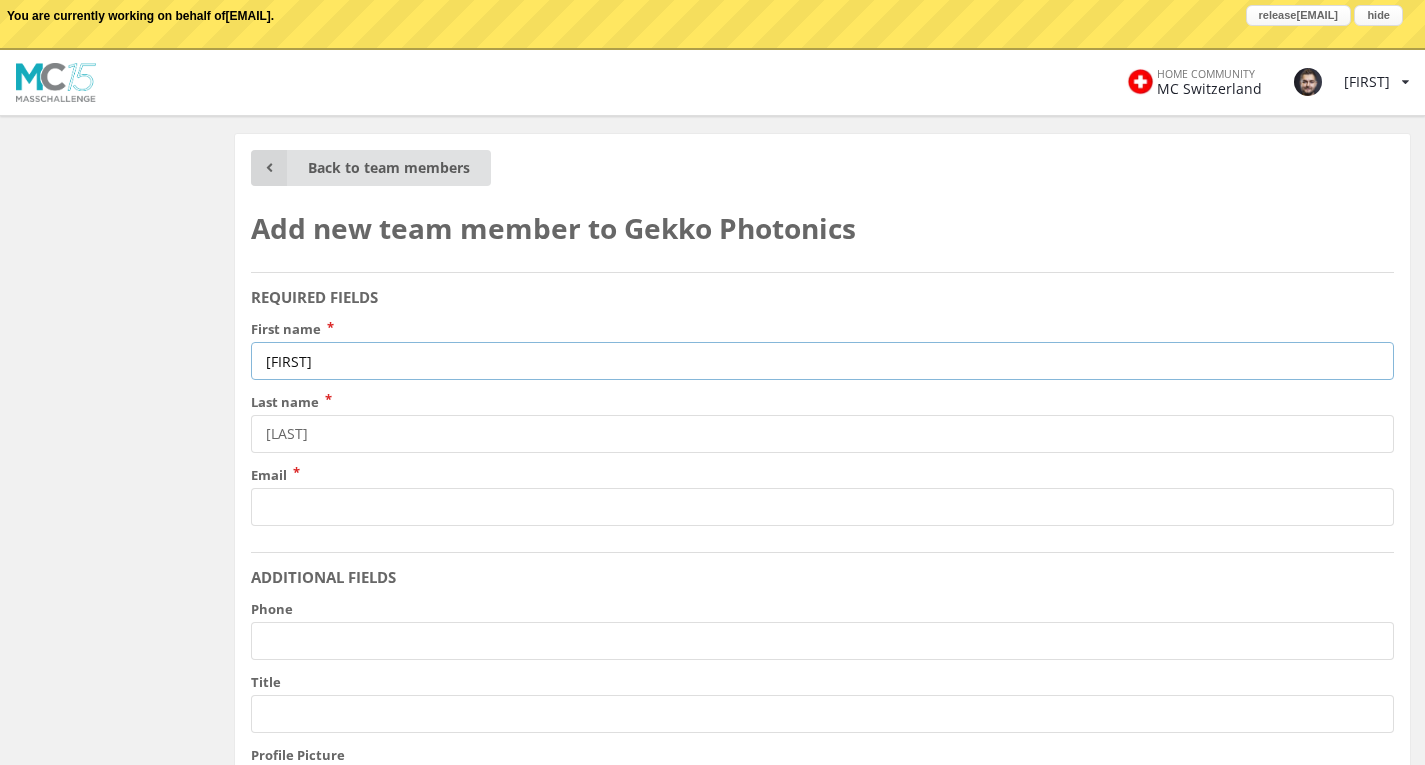 drag, startPoint x: 362, startPoint y: 361, endPoint x: 255, endPoint y: 355, distance: 107.16809 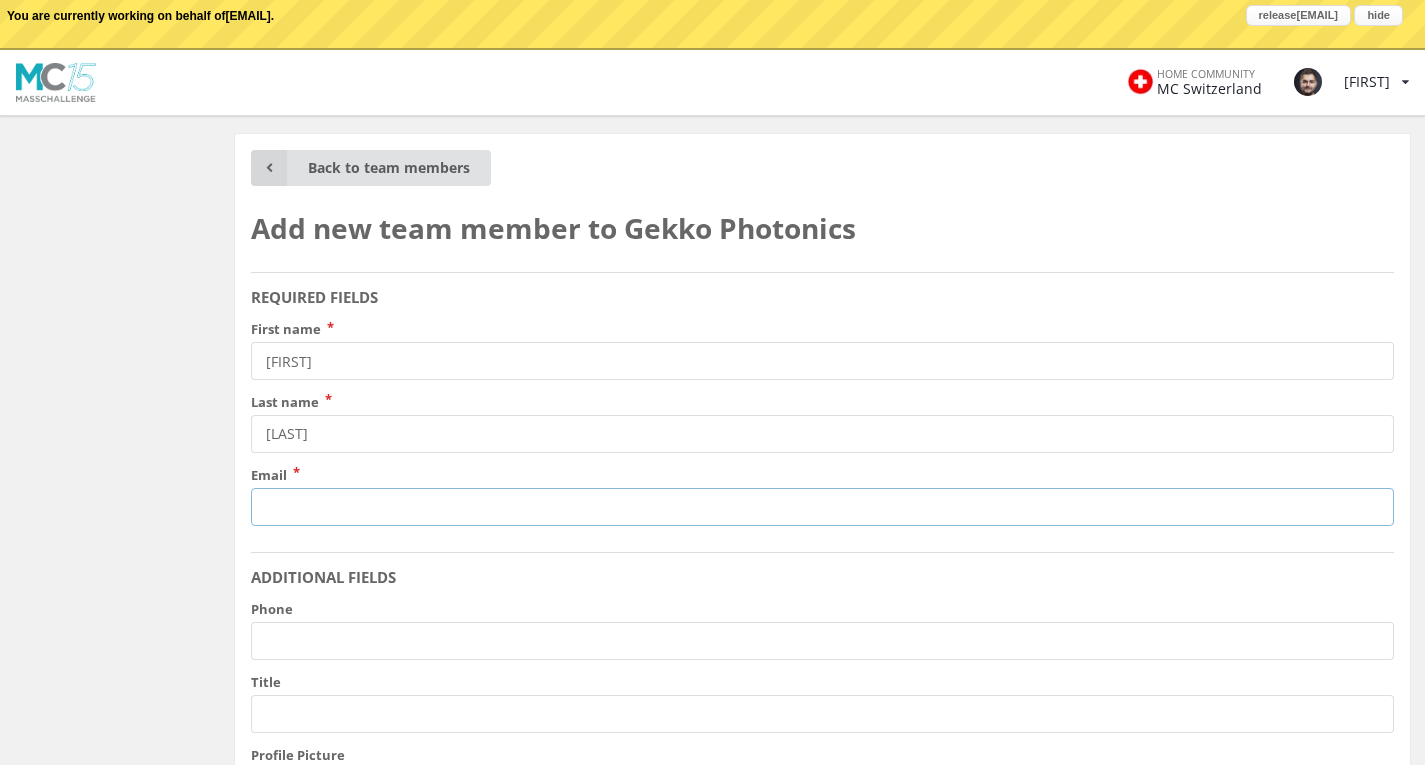 click on "Email" at bounding box center [822, 507] 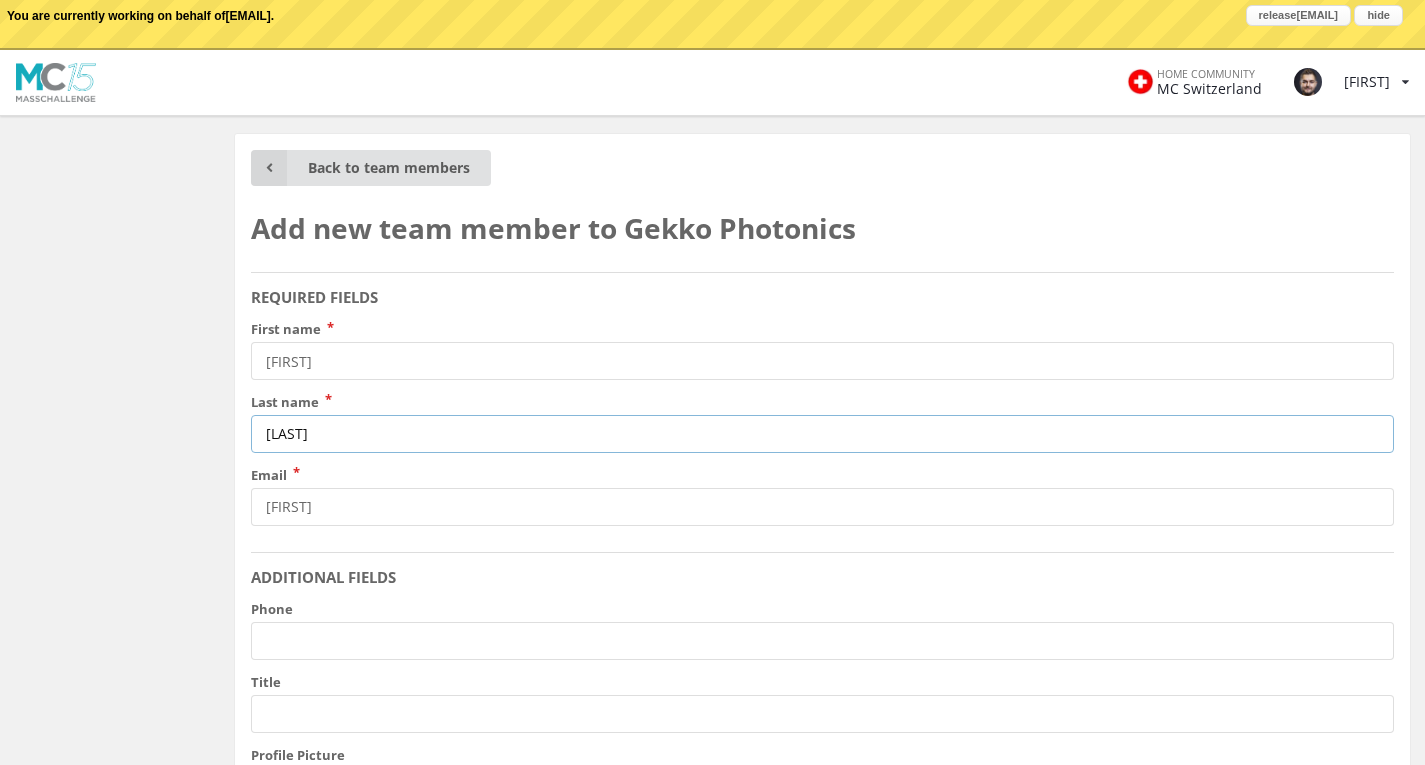 drag, startPoint x: 390, startPoint y: 414, endPoint x: 183, endPoint y: 428, distance: 207.47289 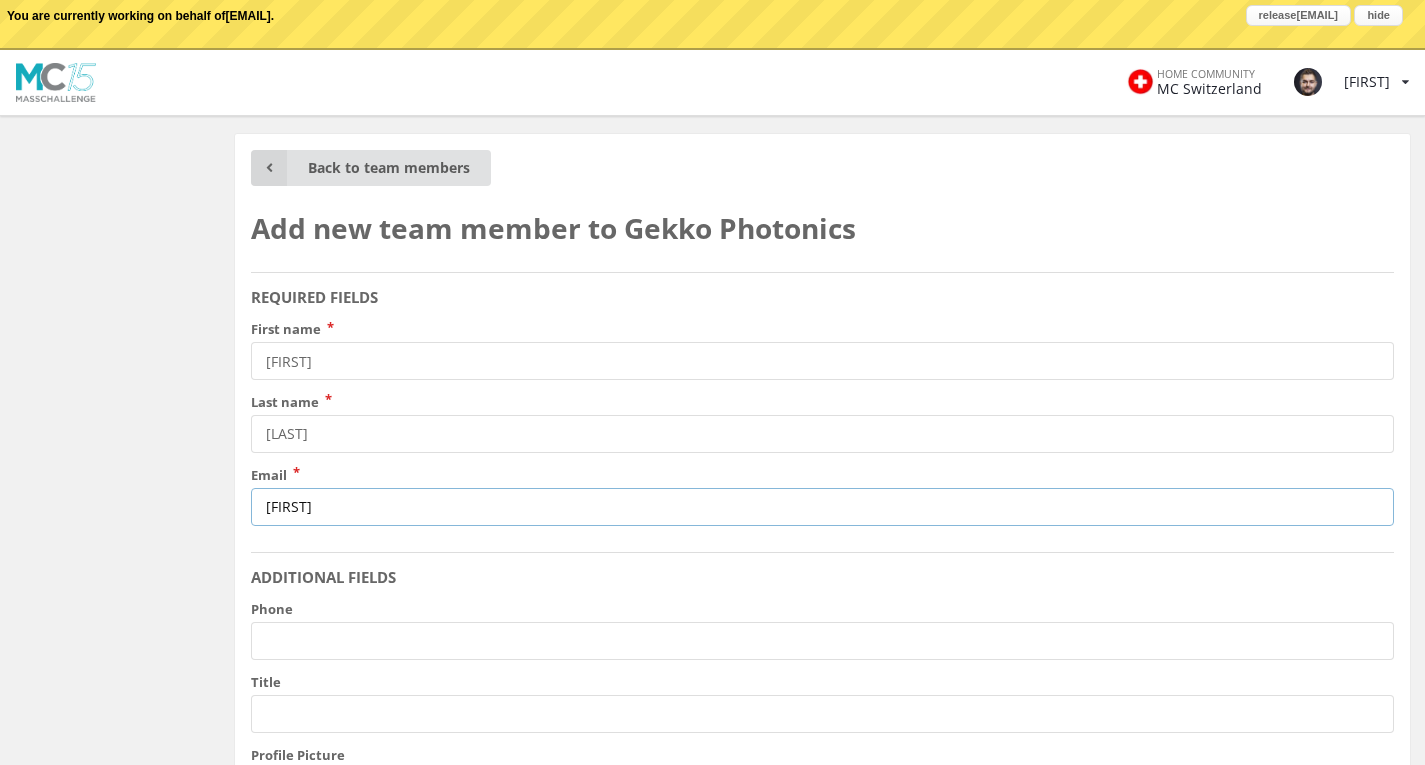 click on "Dariusz." at bounding box center [822, 507] 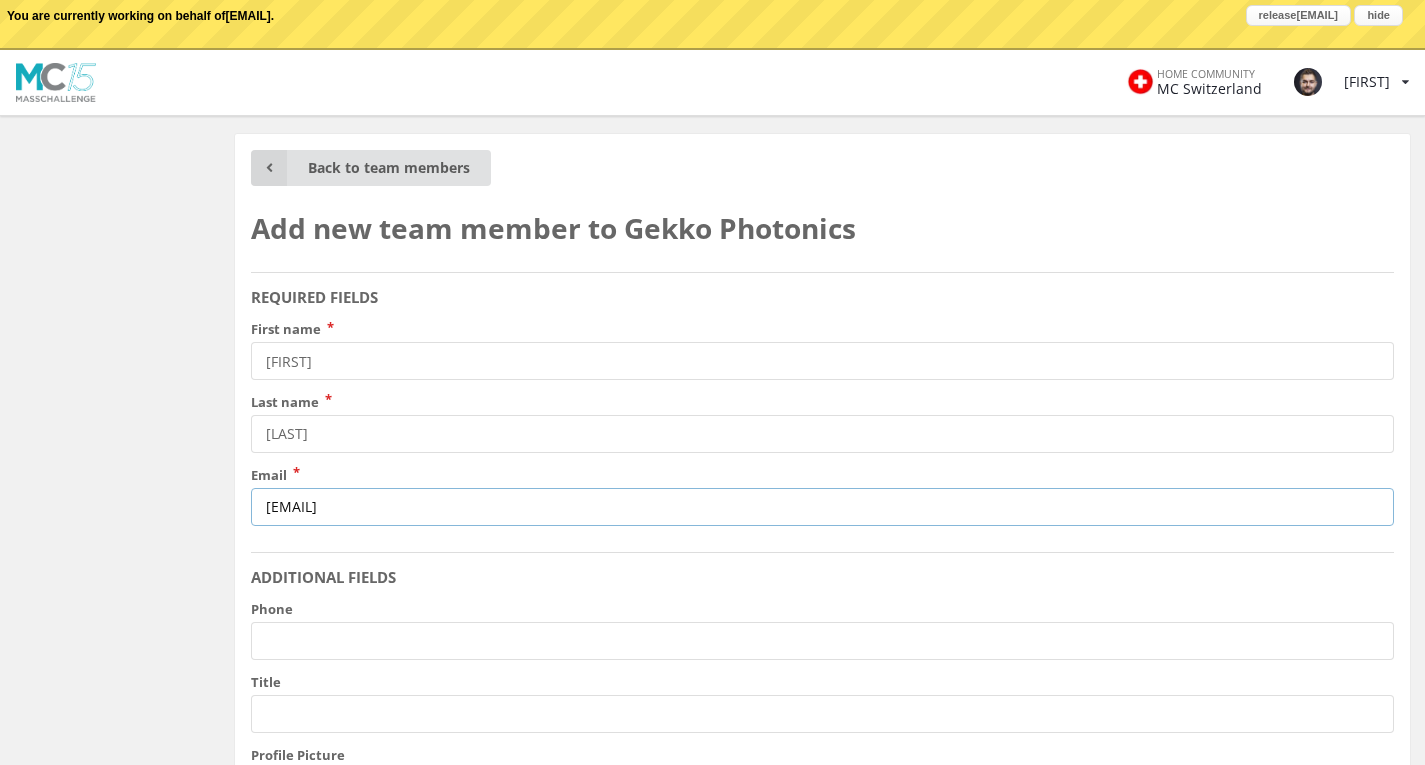 click on "Dariusz.Gajewicz@gekkophotonics.com" at bounding box center [822, 507] 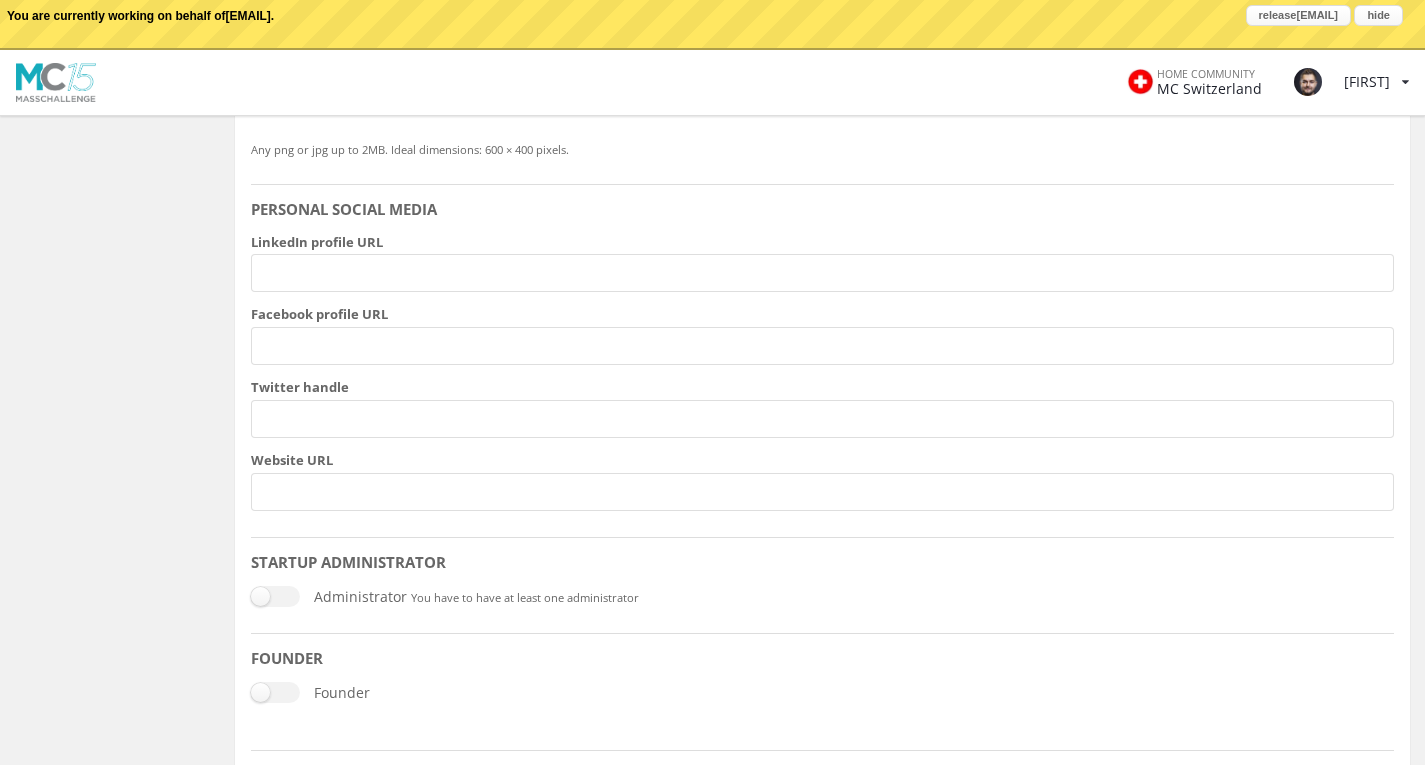 scroll, scrollTop: 906, scrollLeft: 0, axis: vertical 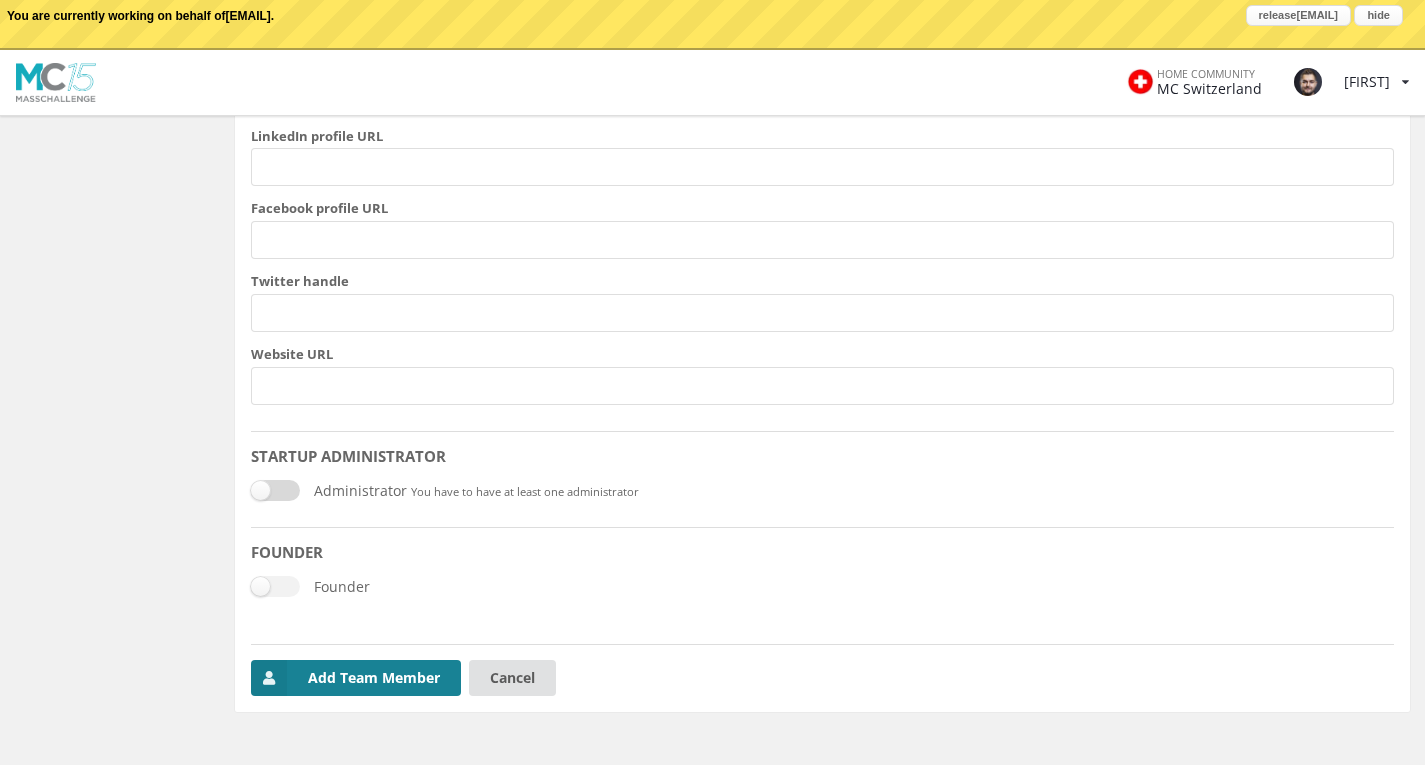 type on "Dariusz.gajewicz@gekkophotonics.com" 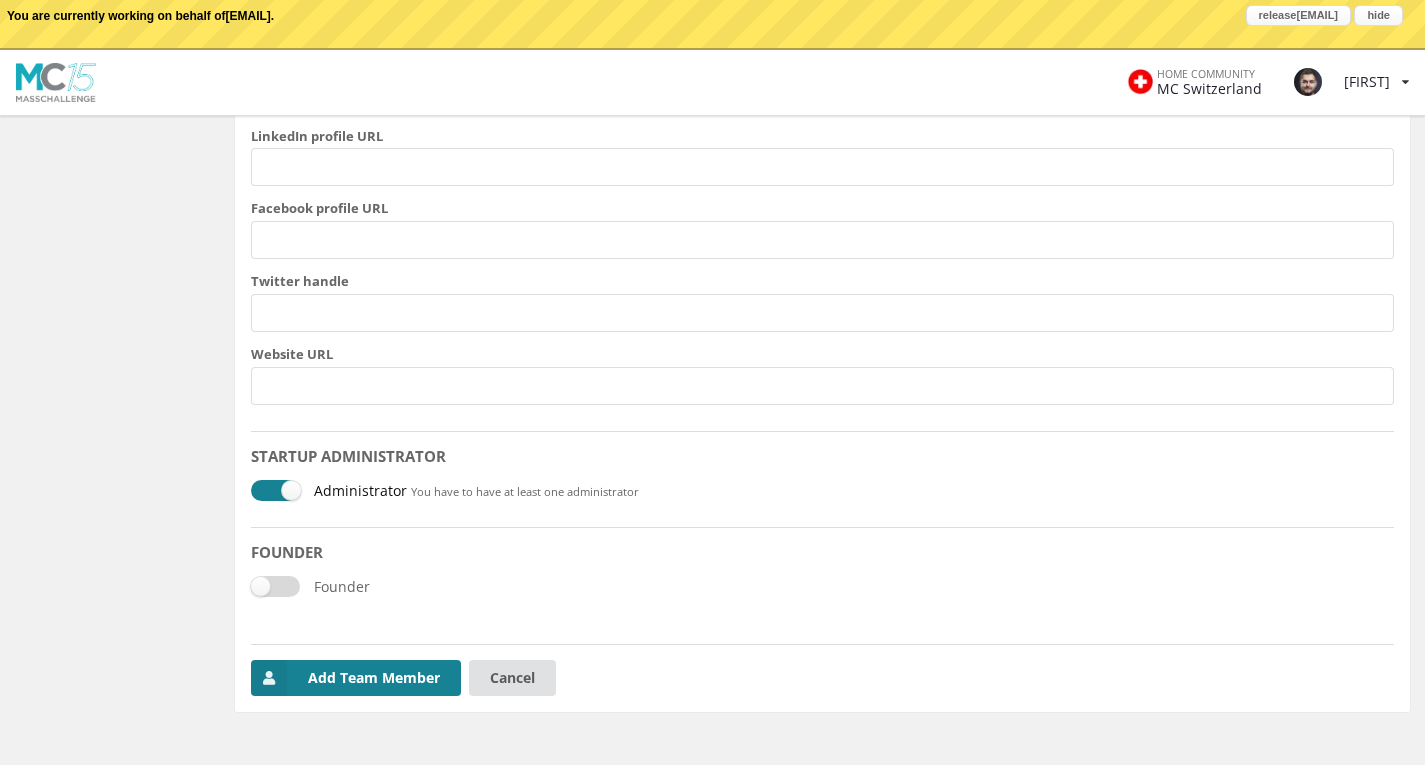 click on "Founder" at bounding box center [329, 490] 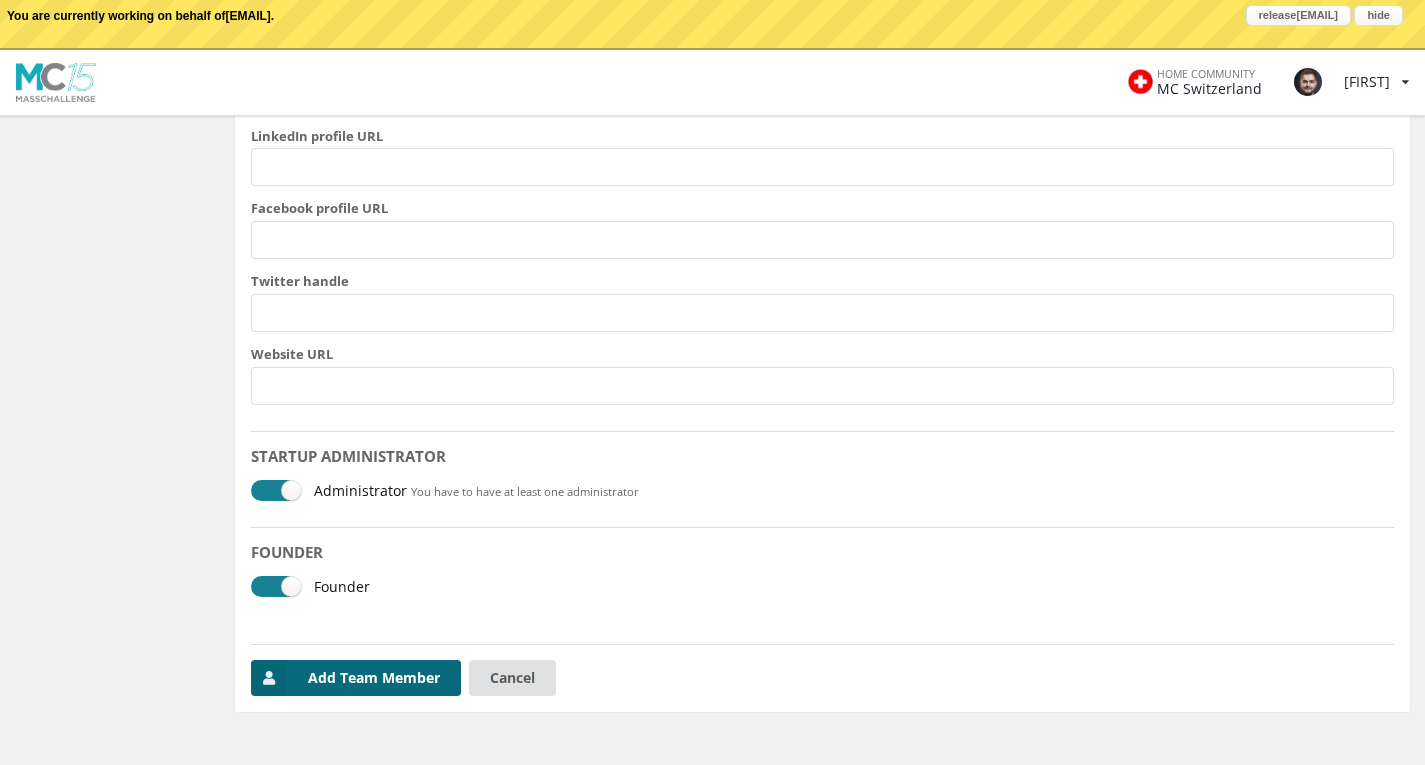 click on "Add Team Member" at bounding box center (356, 678) 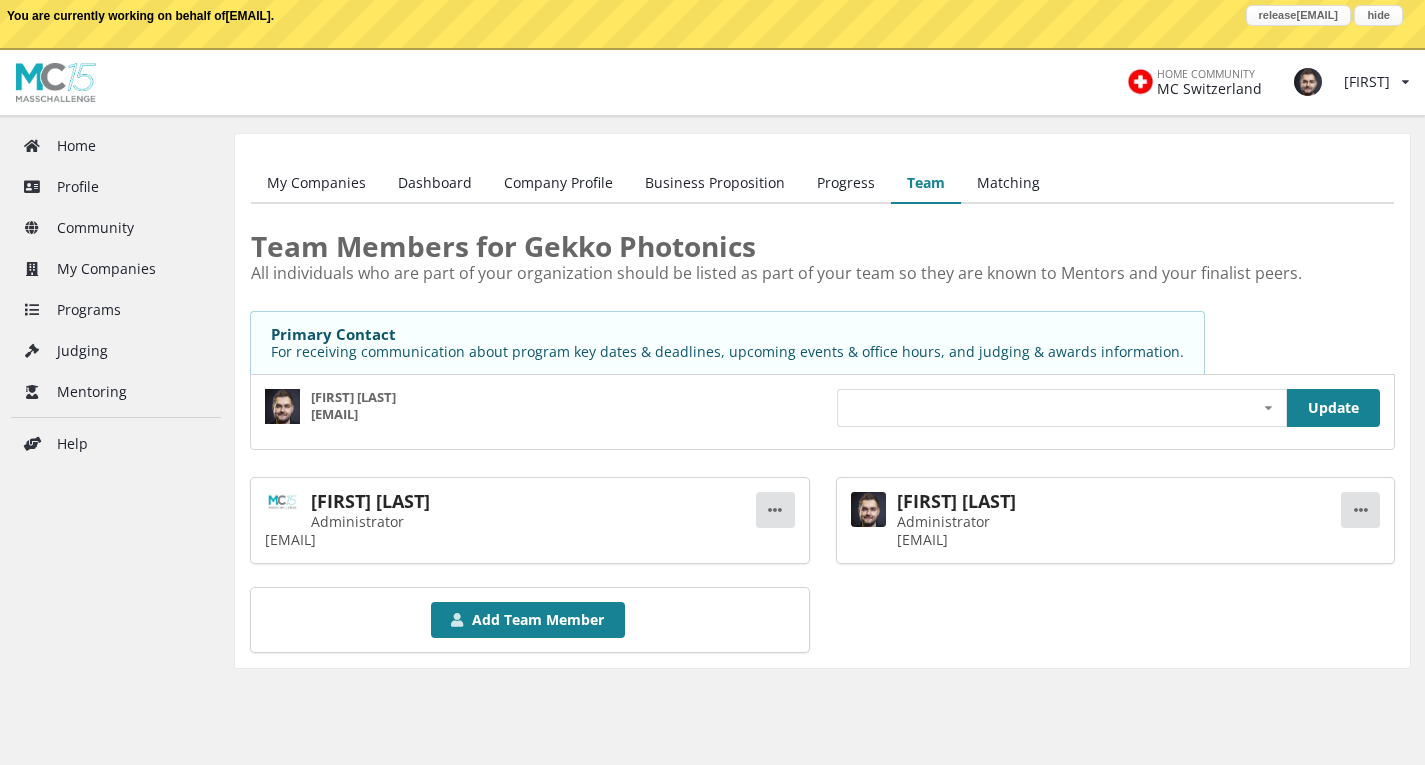 scroll, scrollTop: 0, scrollLeft: 0, axis: both 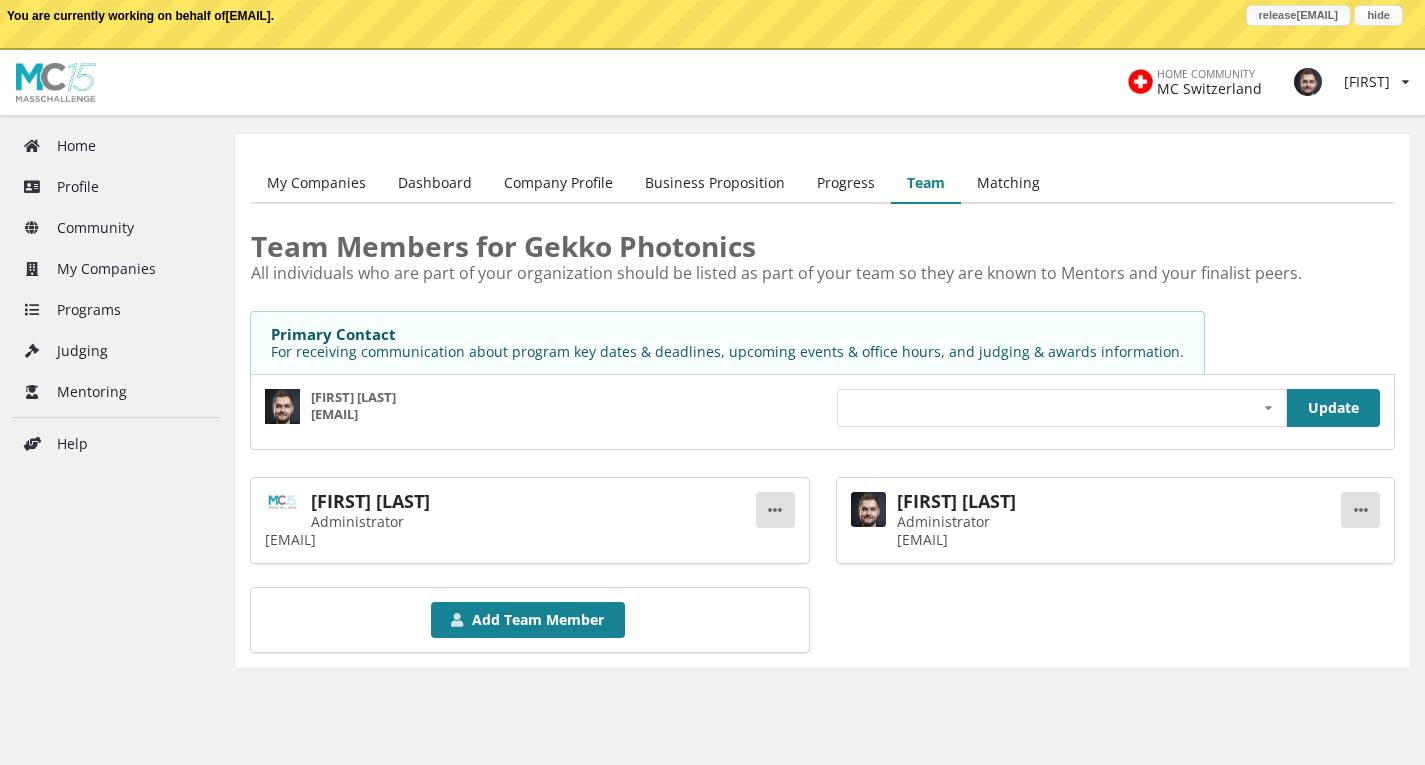 click on "release  [EMAIL]" at bounding box center [1298, 15] 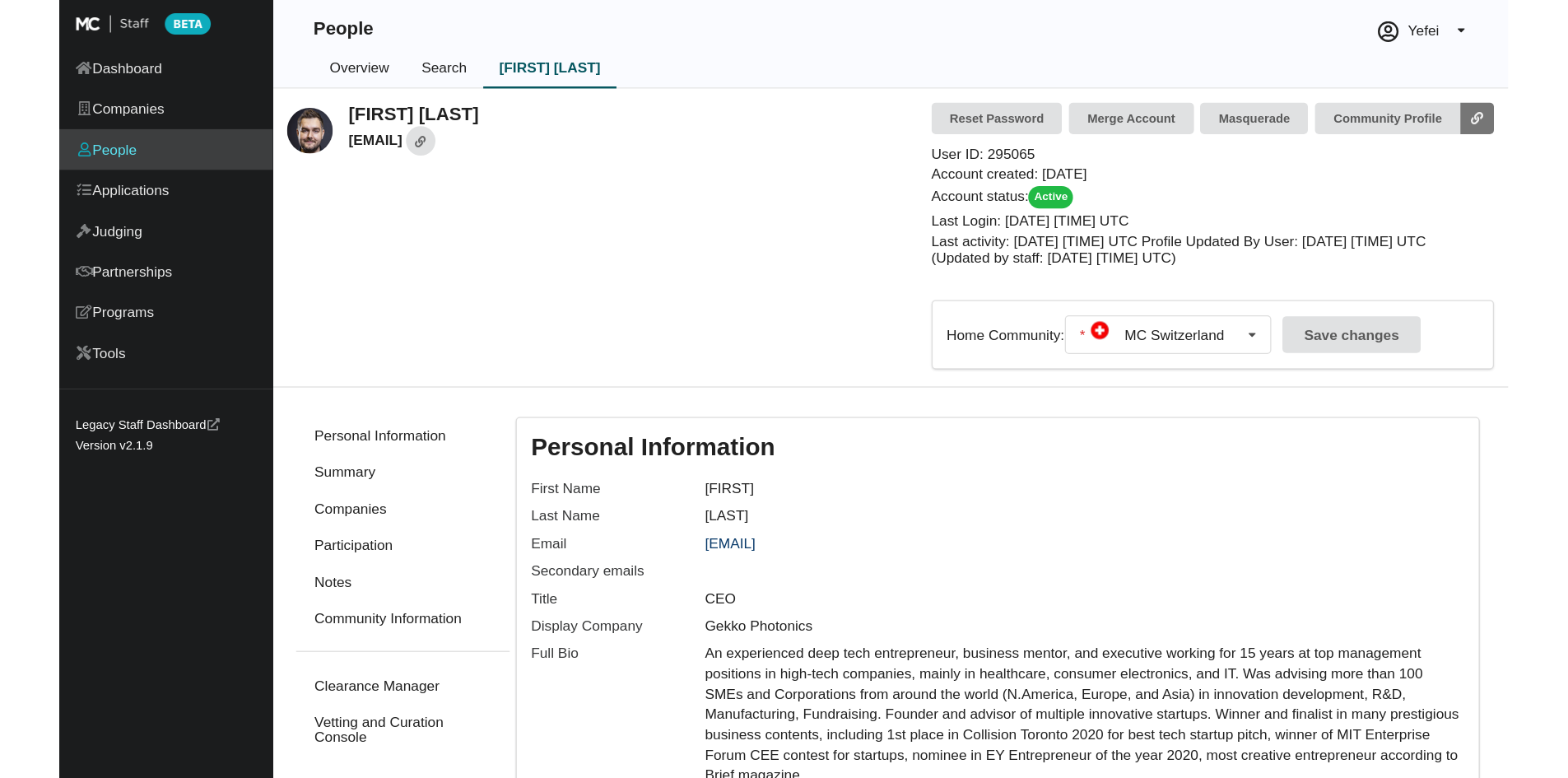 scroll, scrollTop: 0, scrollLeft: 0, axis: both 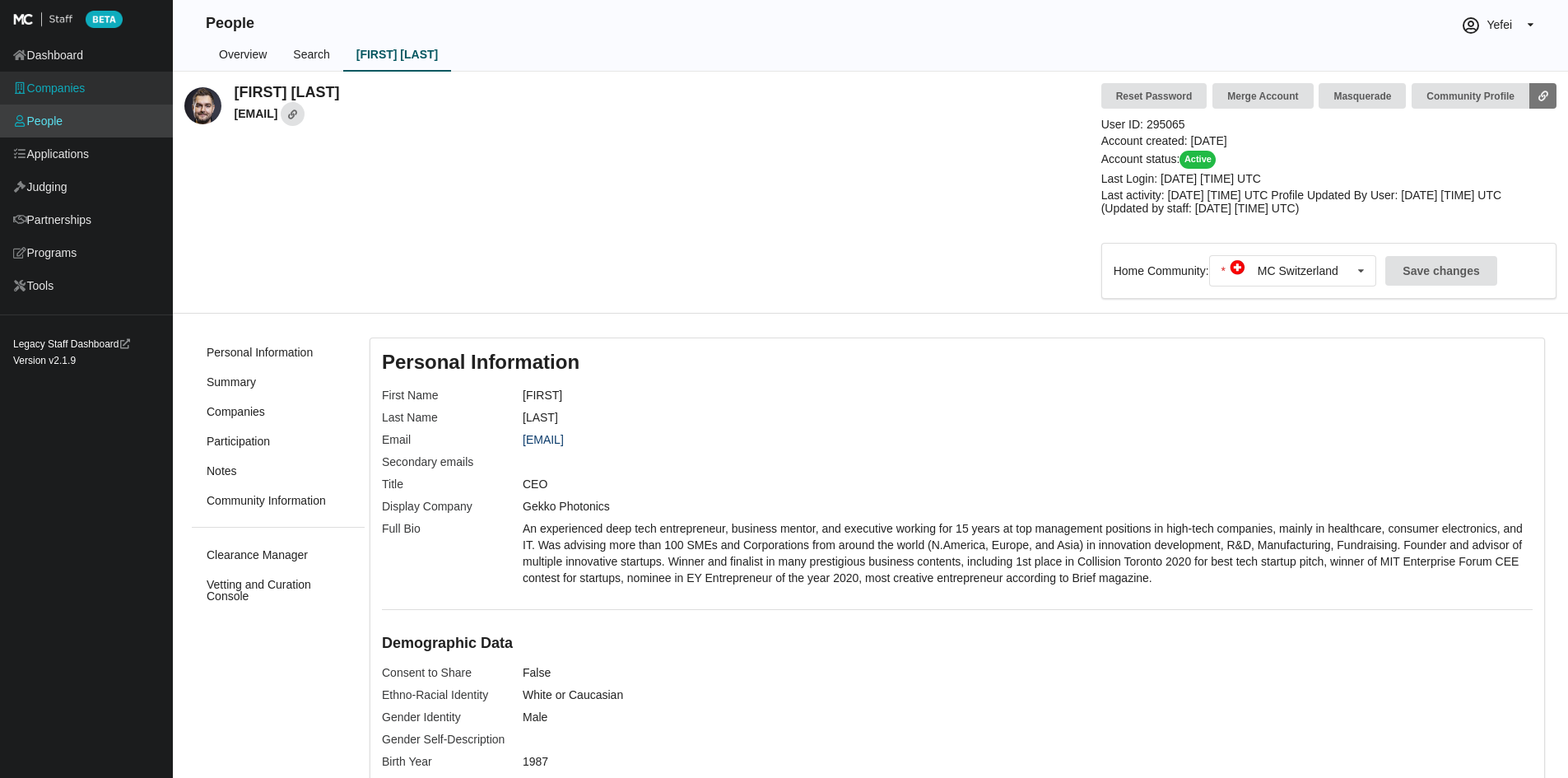 click on "Companies" at bounding box center (86, 88) 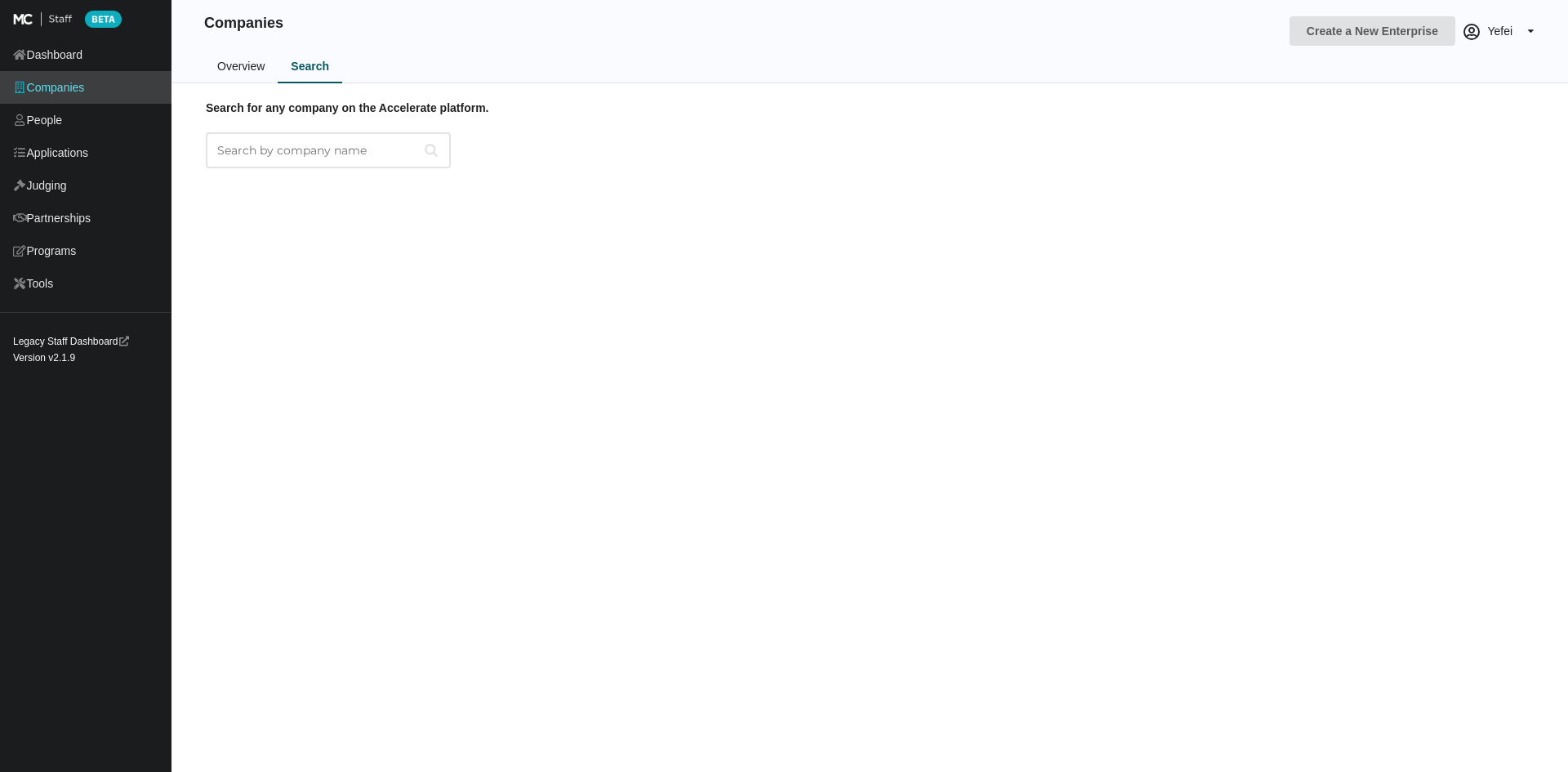 scroll, scrollTop: 0, scrollLeft: 0, axis: both 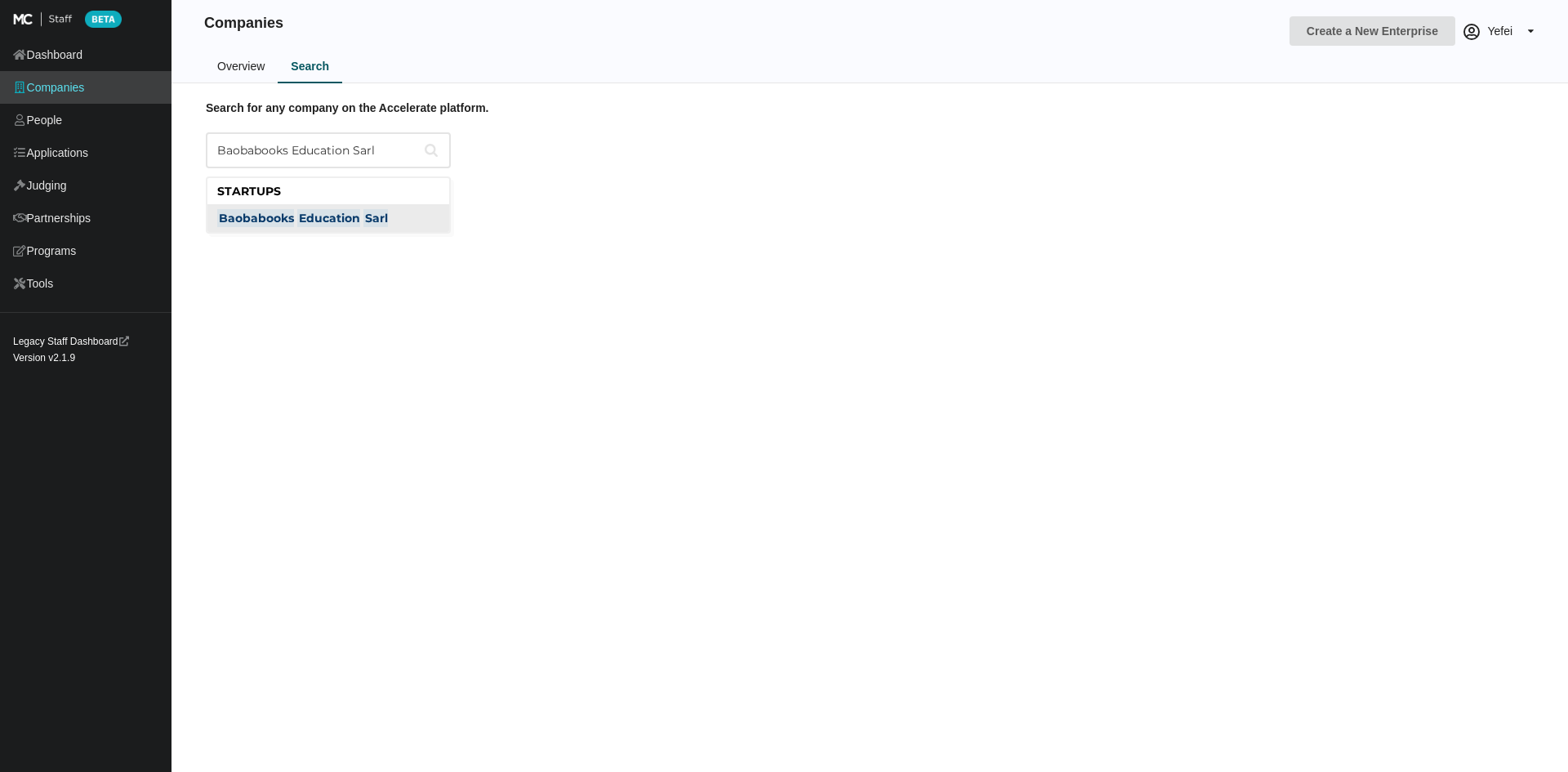 click on "Education" at bounding box center [328, 218] 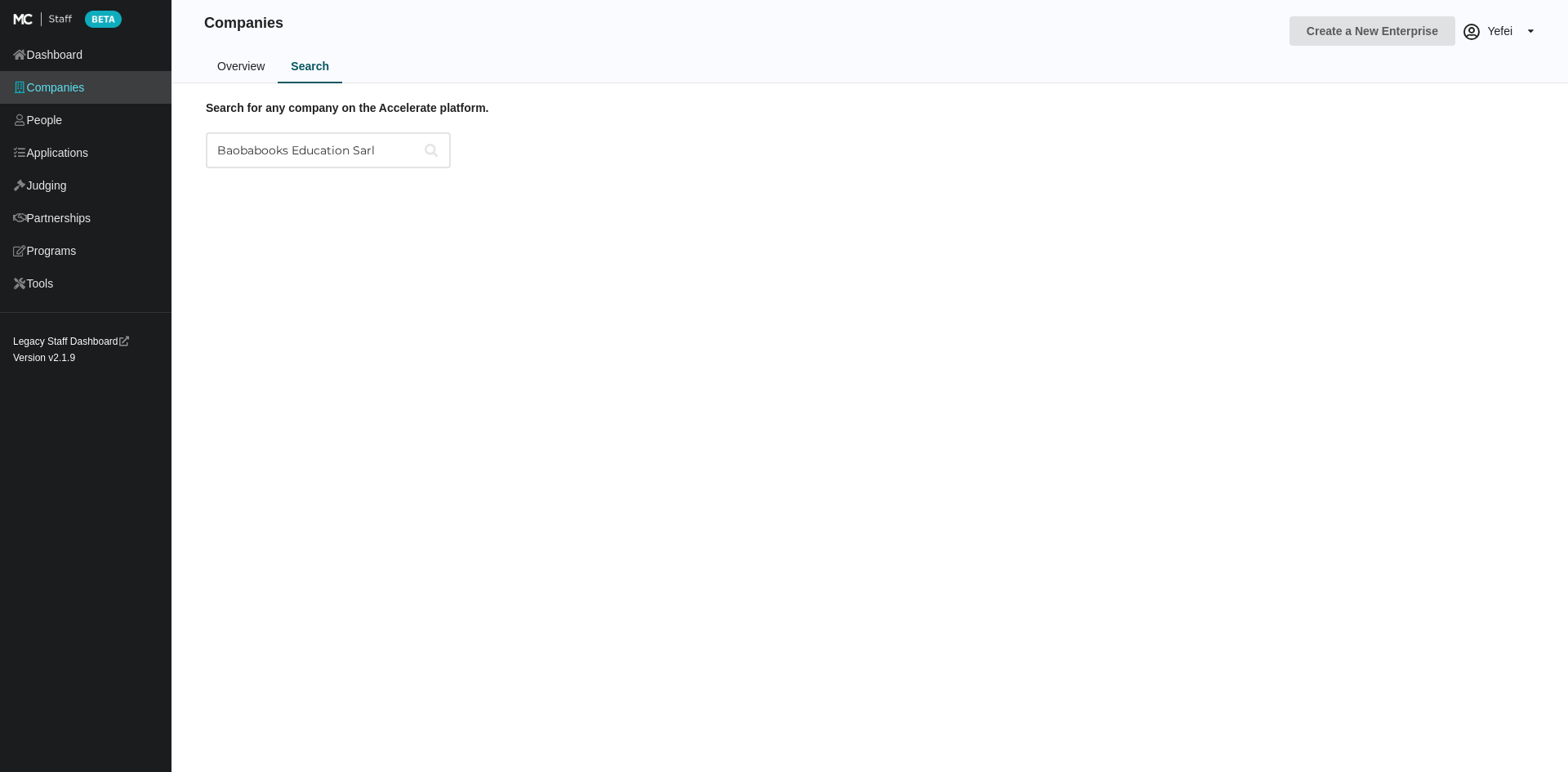 type on "Baobabooks Education Sarl" 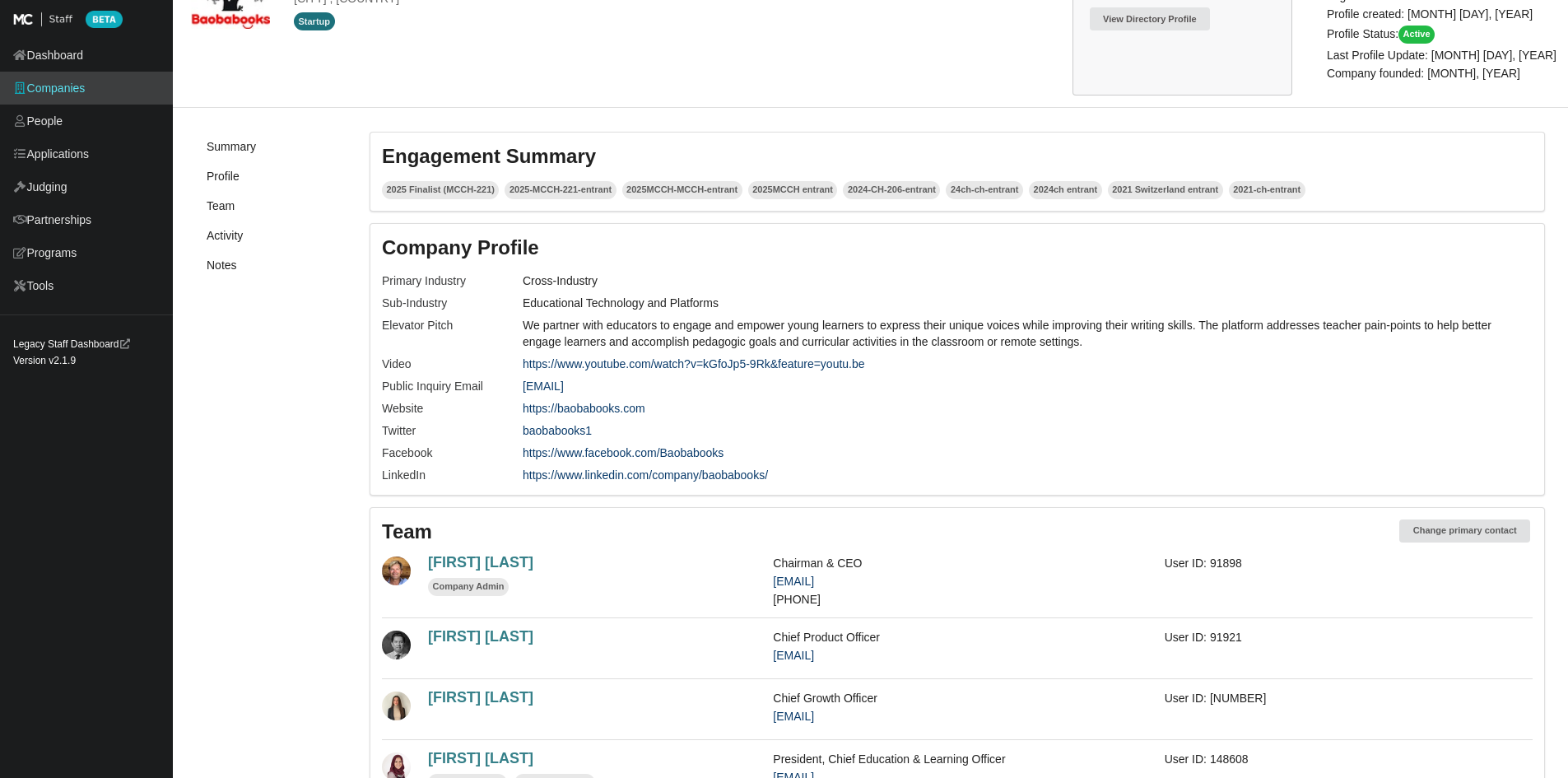 scroll, scrollTop: 329, scrollLeft: 0, axis: vertical 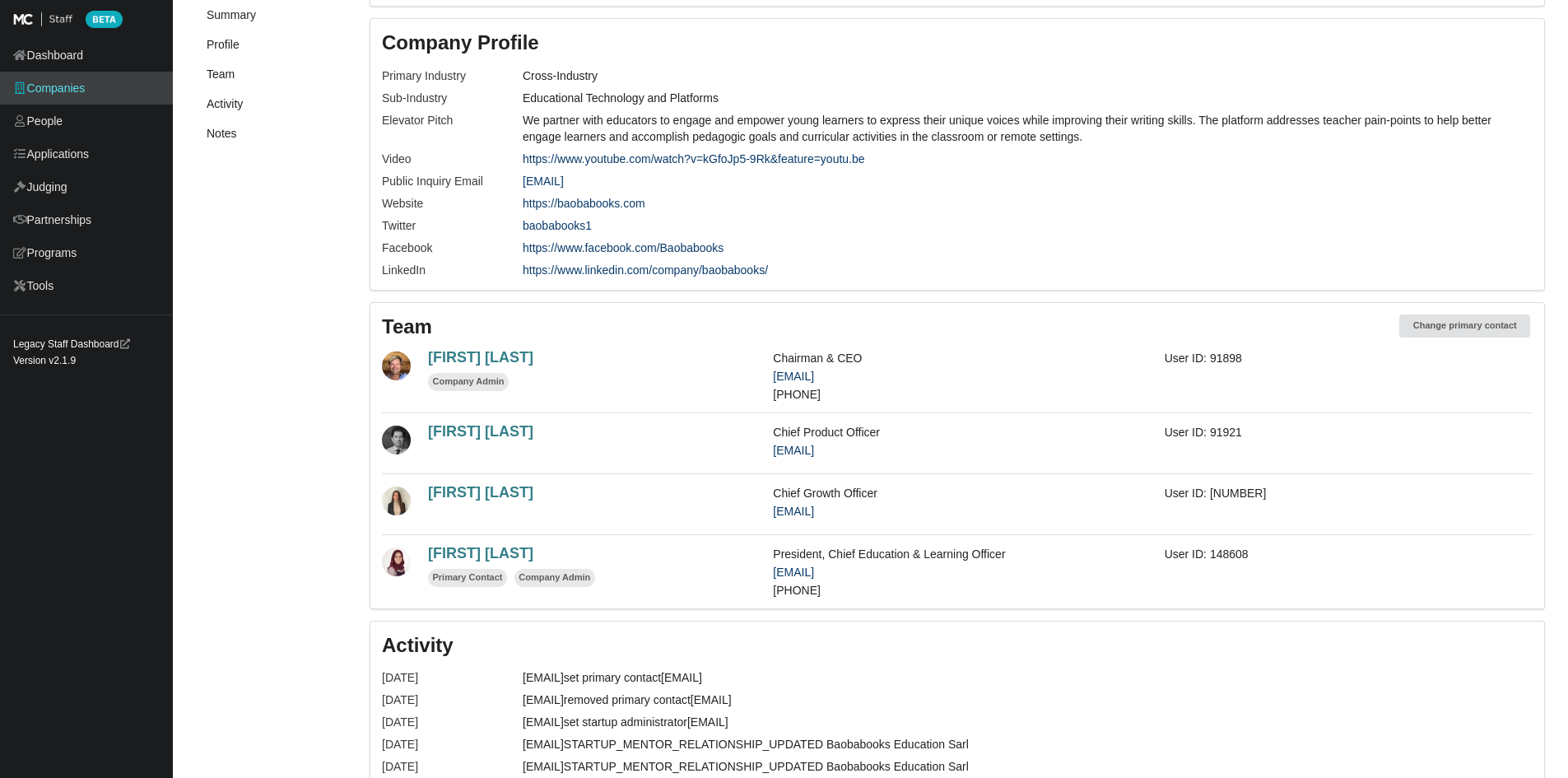 click on "[FIRST] [LAST]" at bounding box center [481, 357] 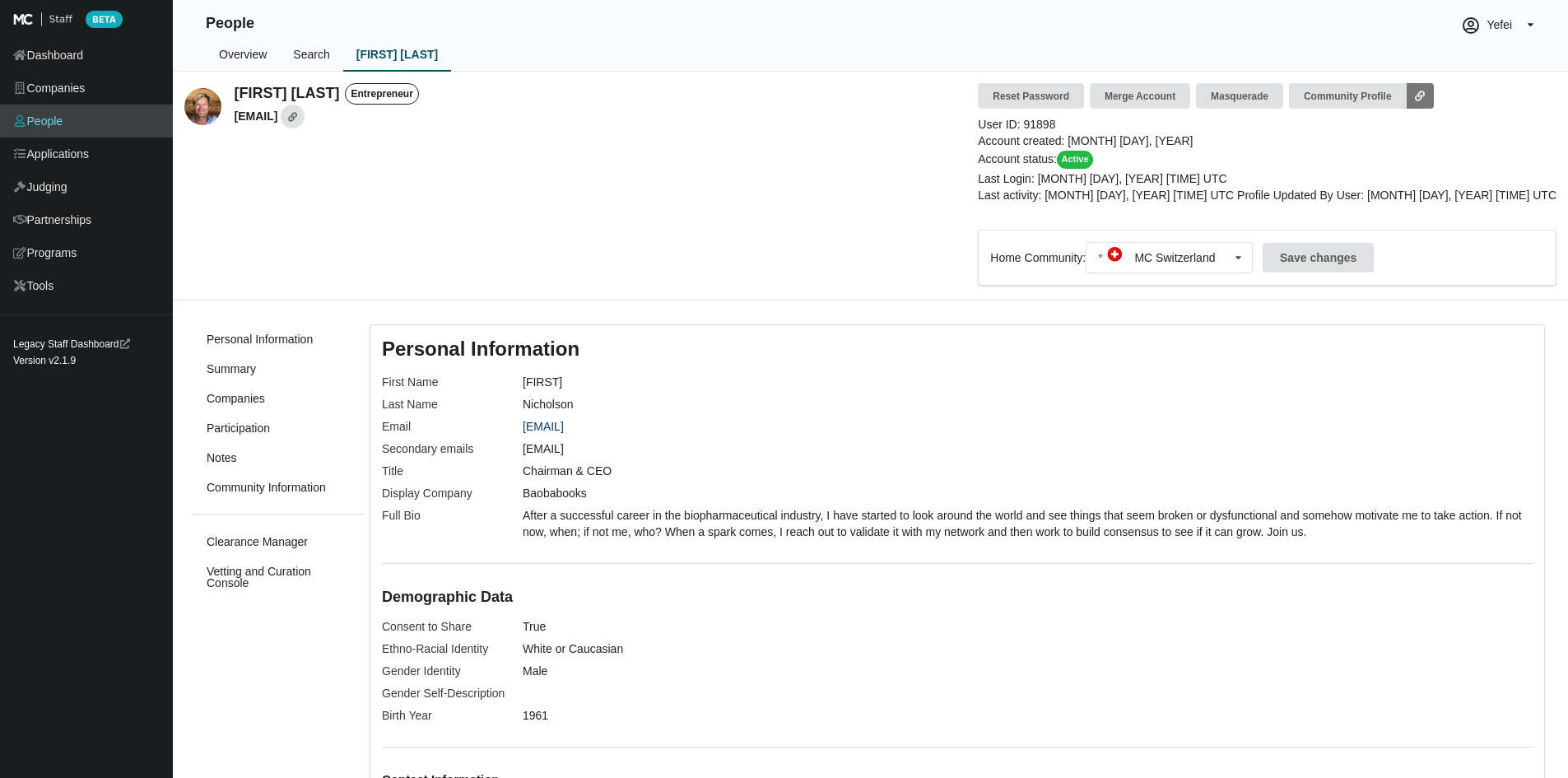 scroll, scrollTop: 0, scrollLeft: 0, axis: both 